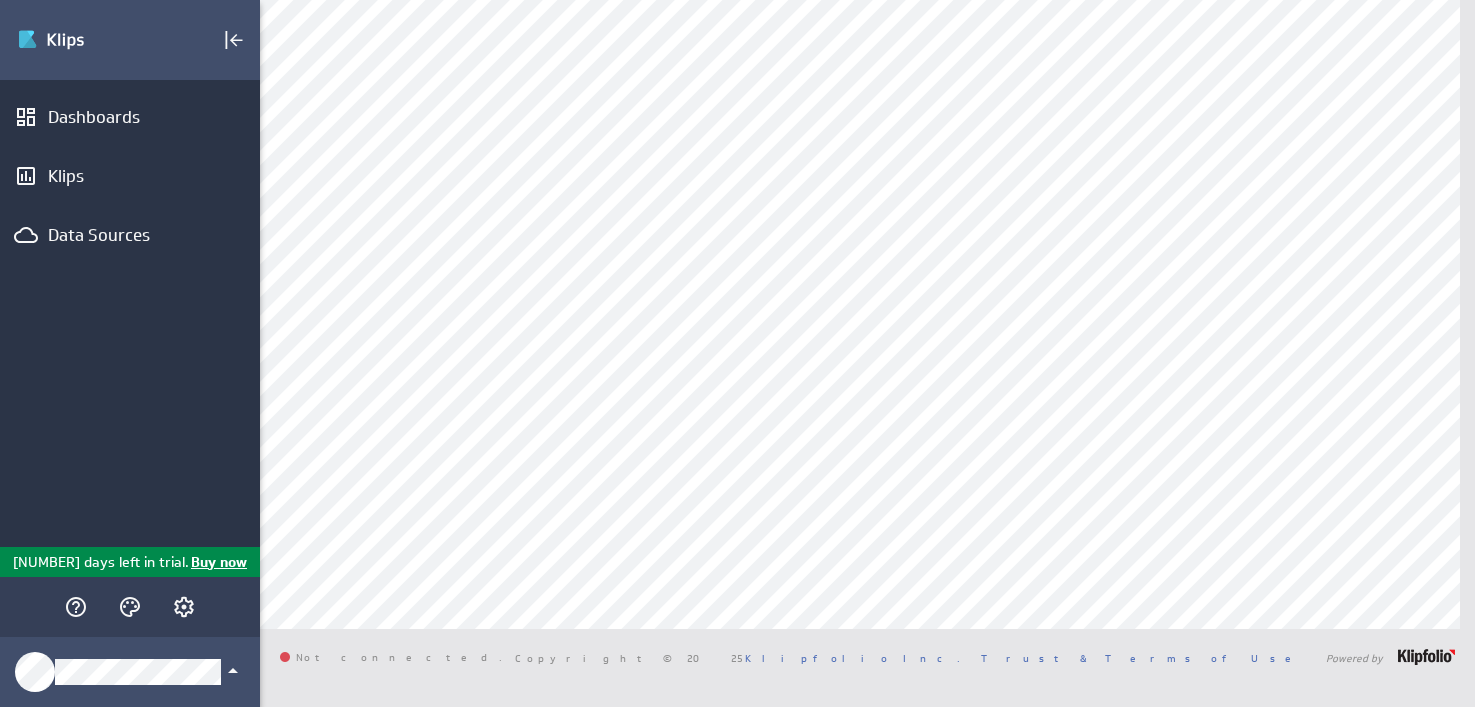 scroll, scrollTop: 0, scrollLeft: 0, axis: both 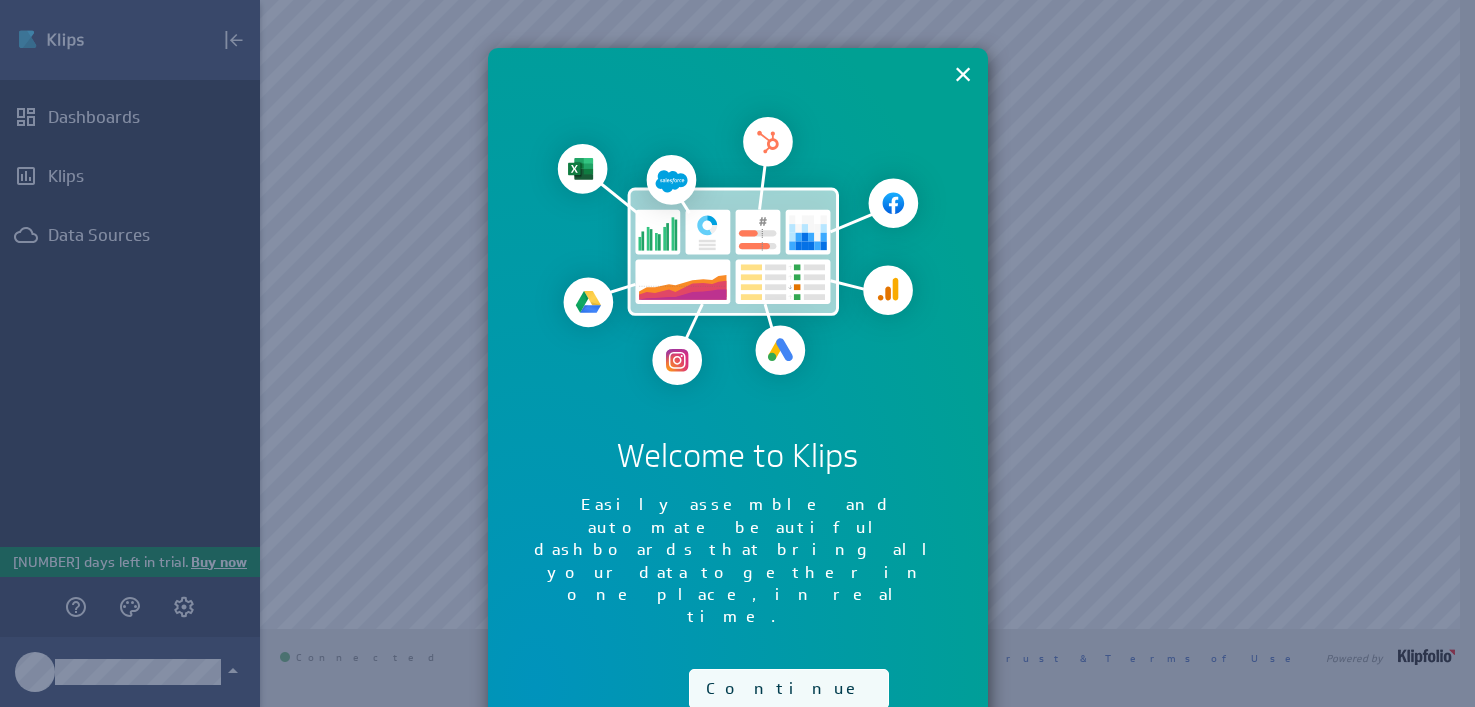 click on "Continue" at bounding box center [789, 689] 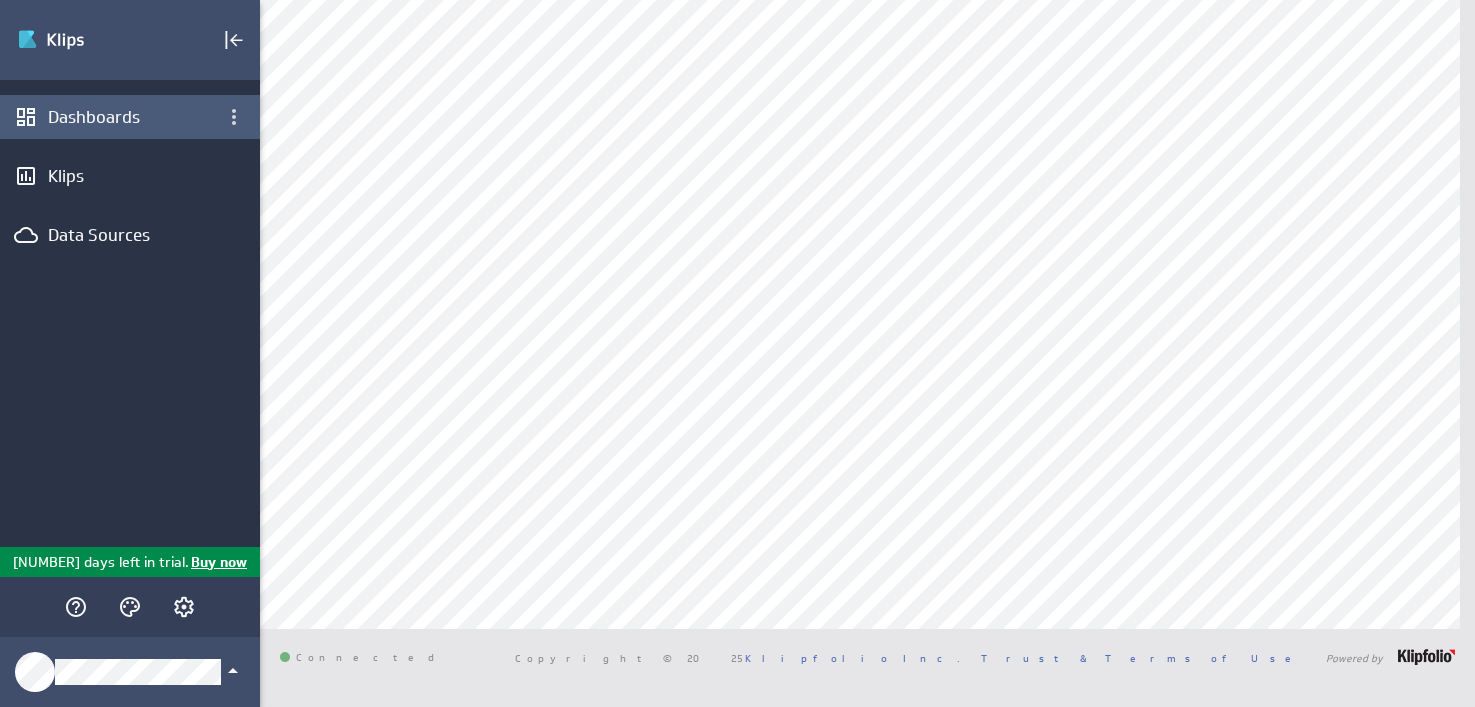 click on "Dashboards" at bounding box center [130, 117] 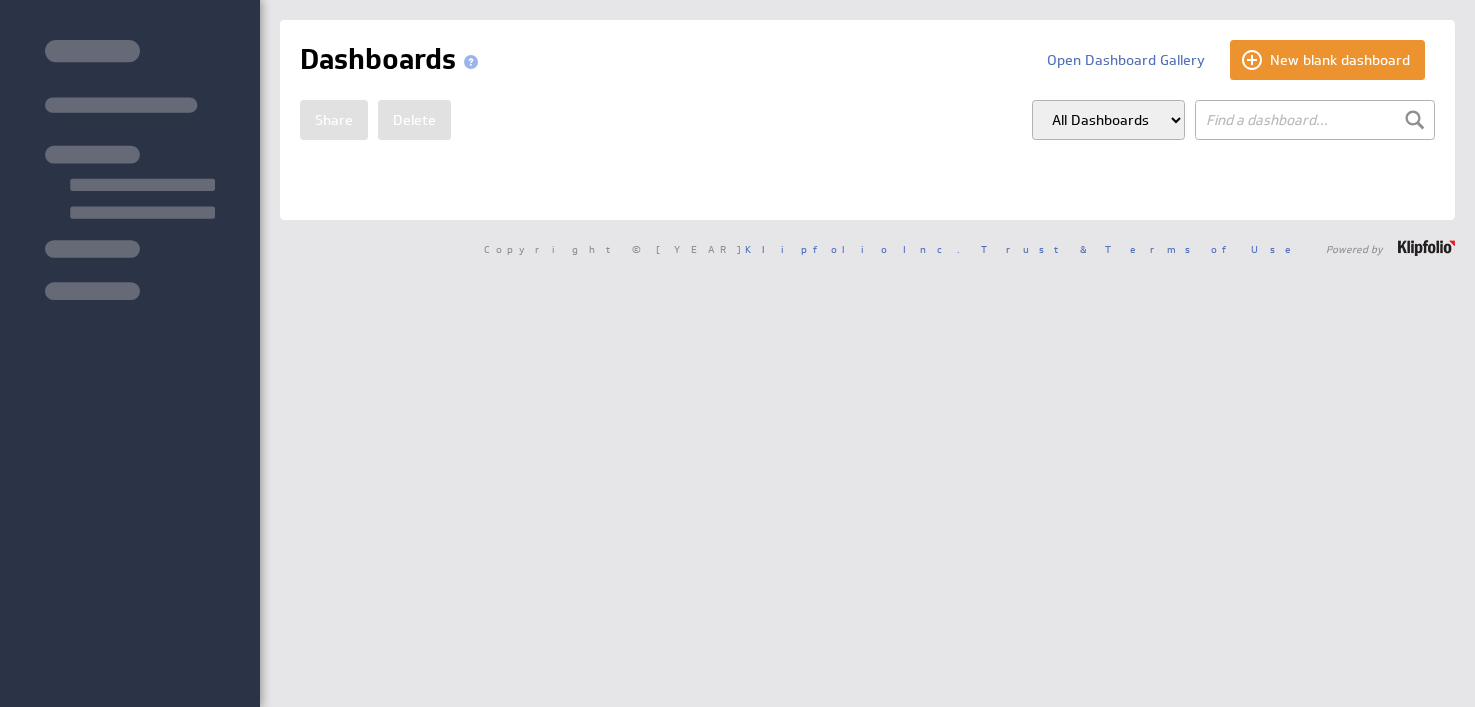 scroll, scrollTop: 0, scrollLeft: 0, axis: both 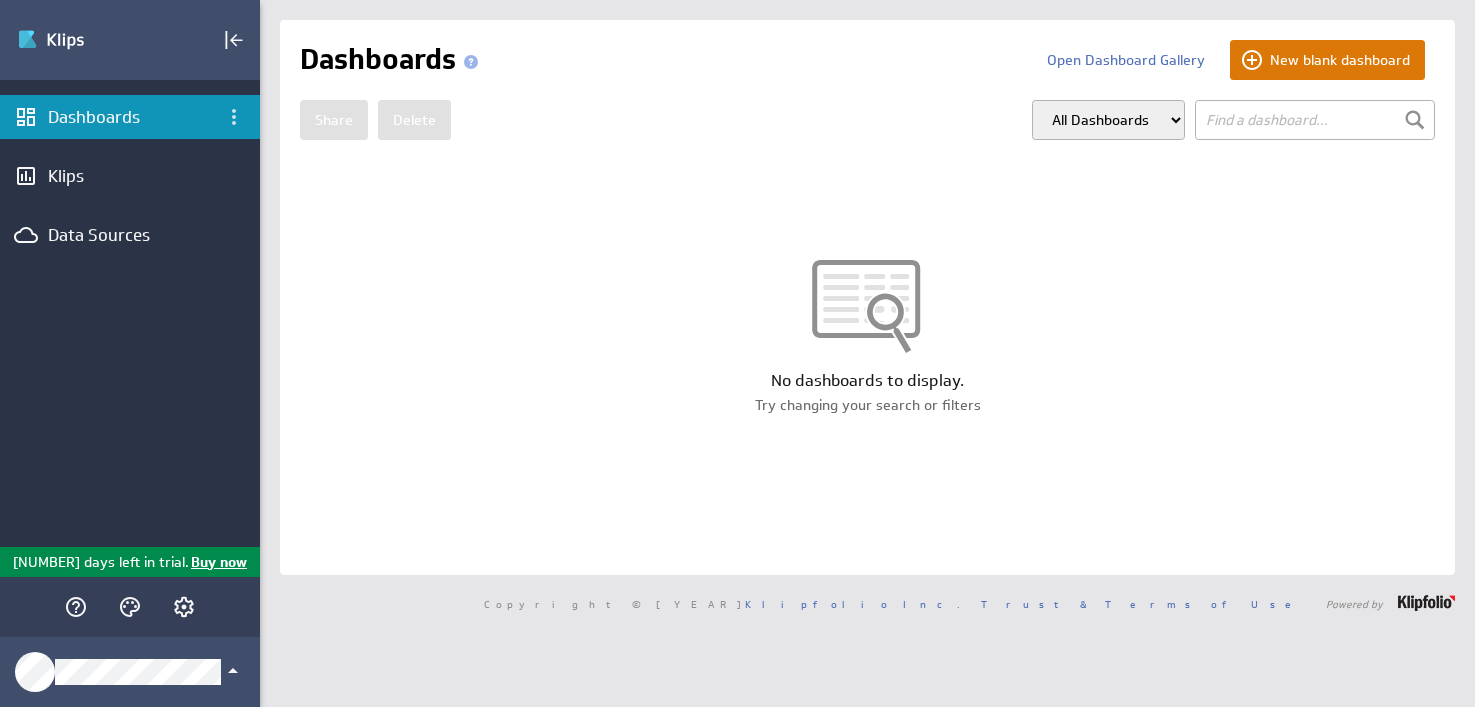 click on "New blank dashboard" at bounding box center [1327, 60] 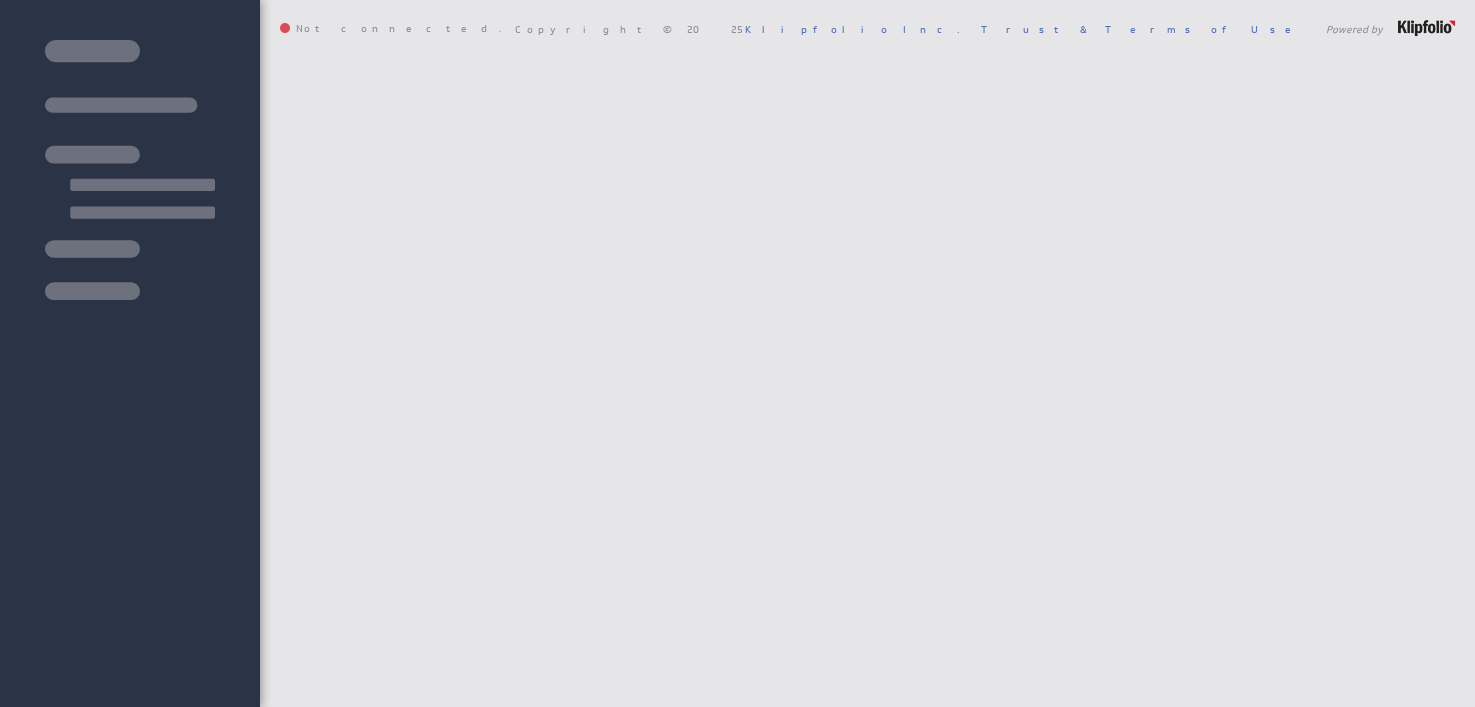 scroll, scrollTop: 0, scrollLeft: 0, axis: both 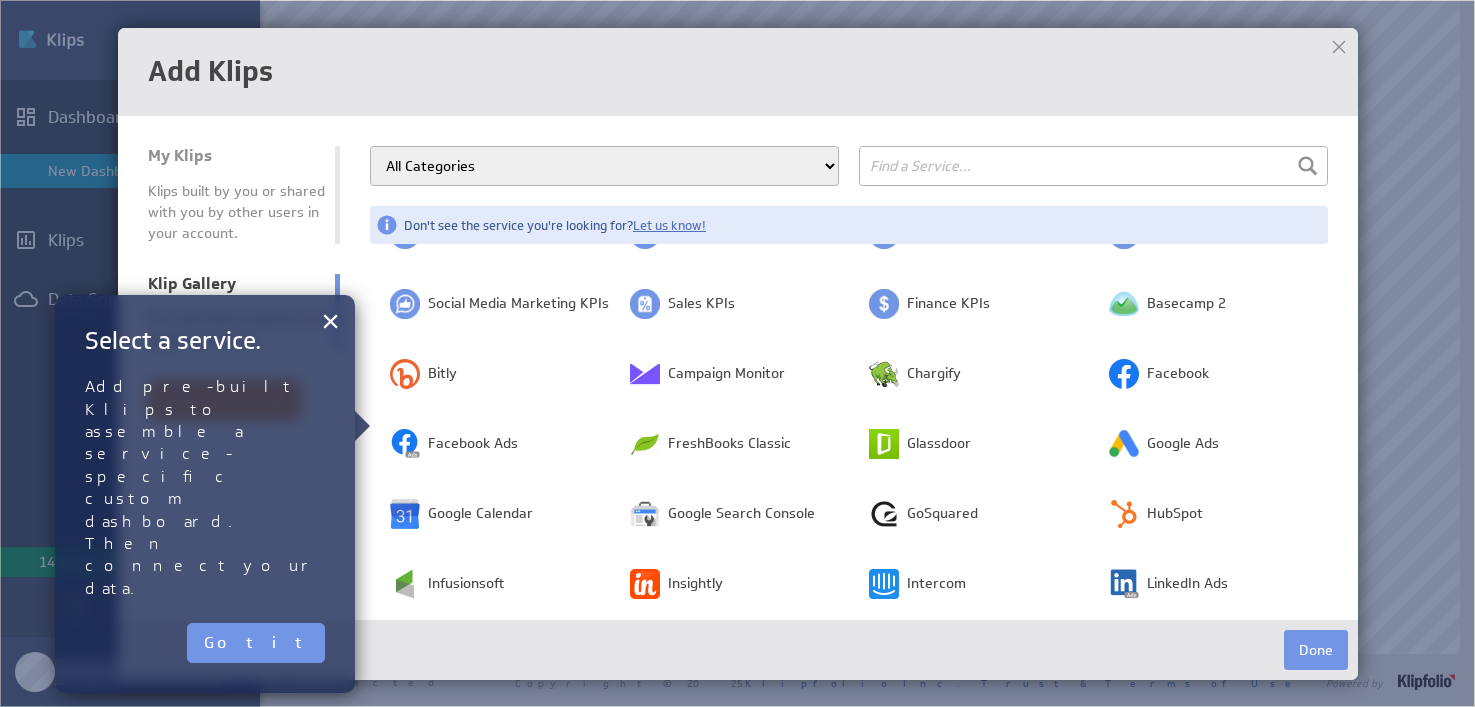 click at bounding box center [1339, 47] 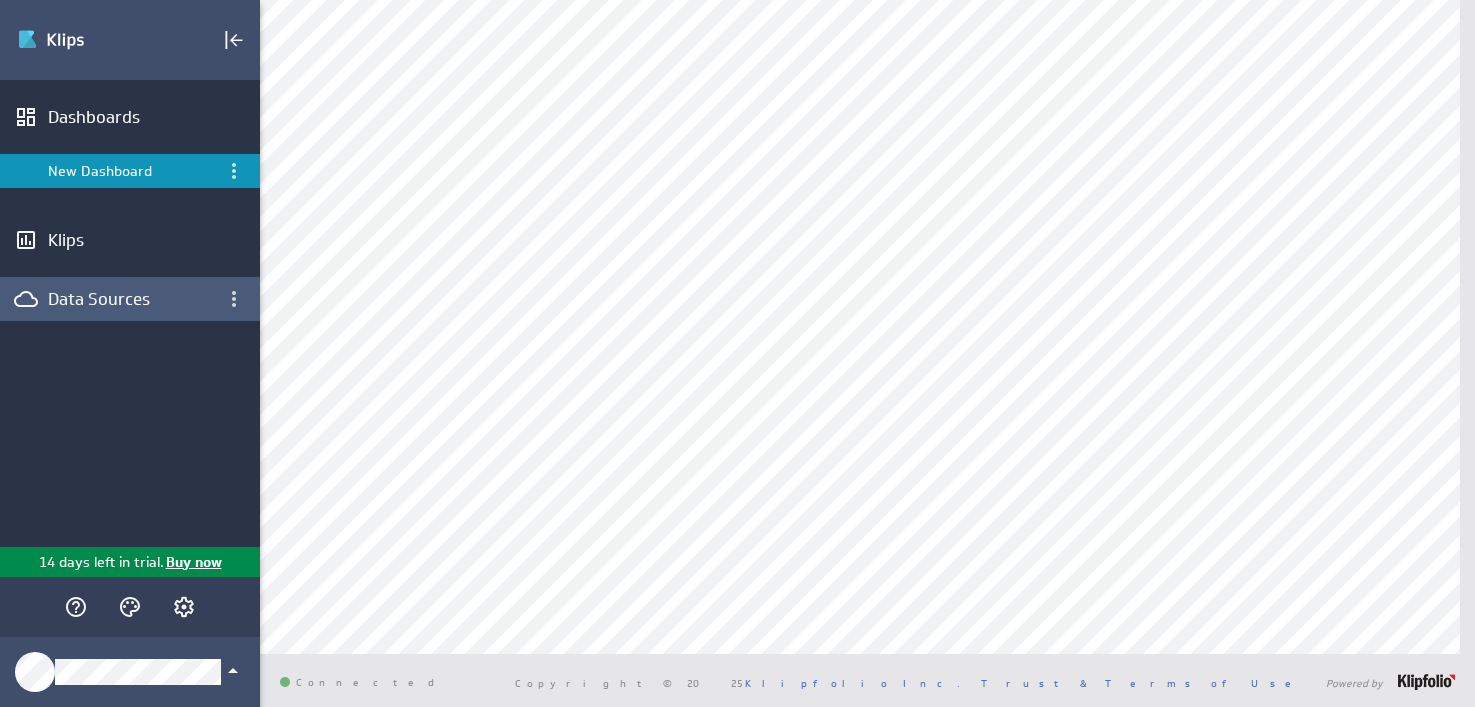 click on "Data Sources" at bounding box center (130, 299) 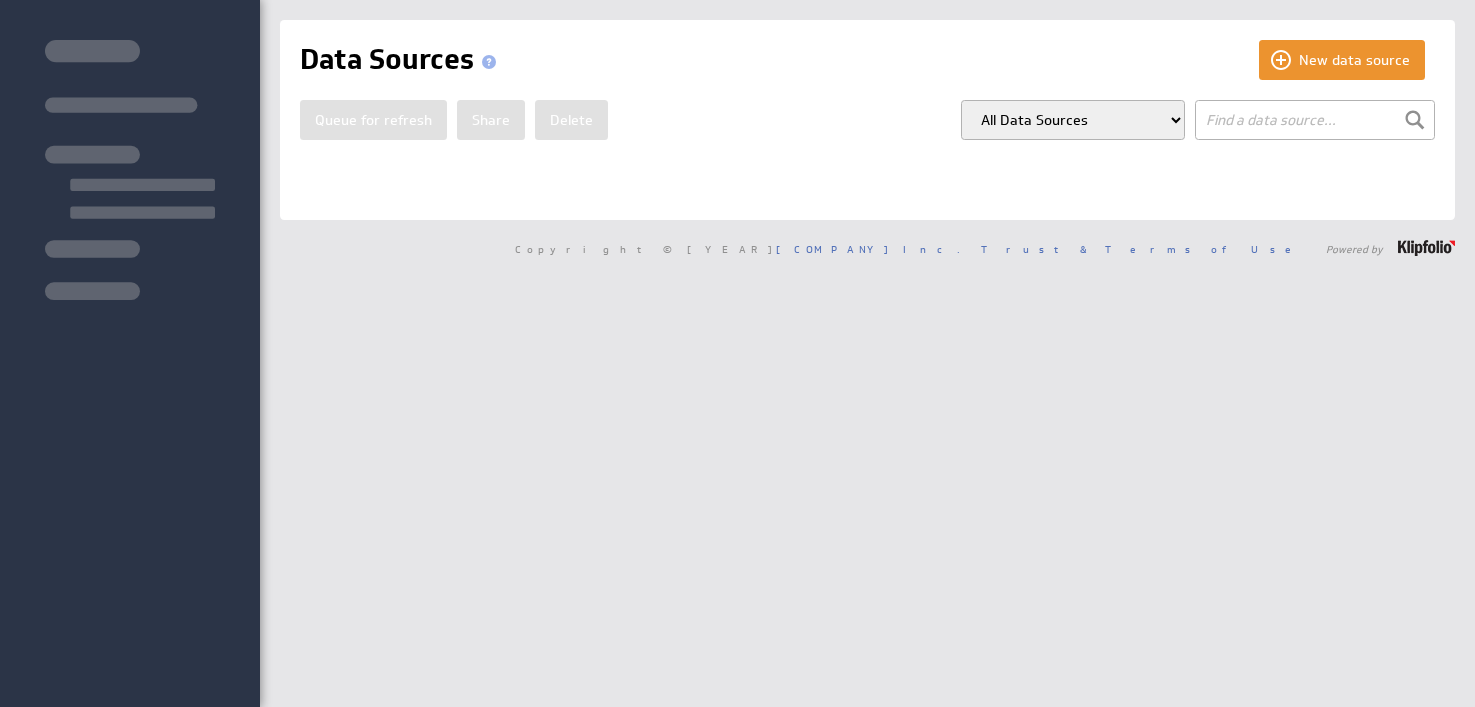 scroll, scrollTop: 0, scrollLeft: 0, axis: both 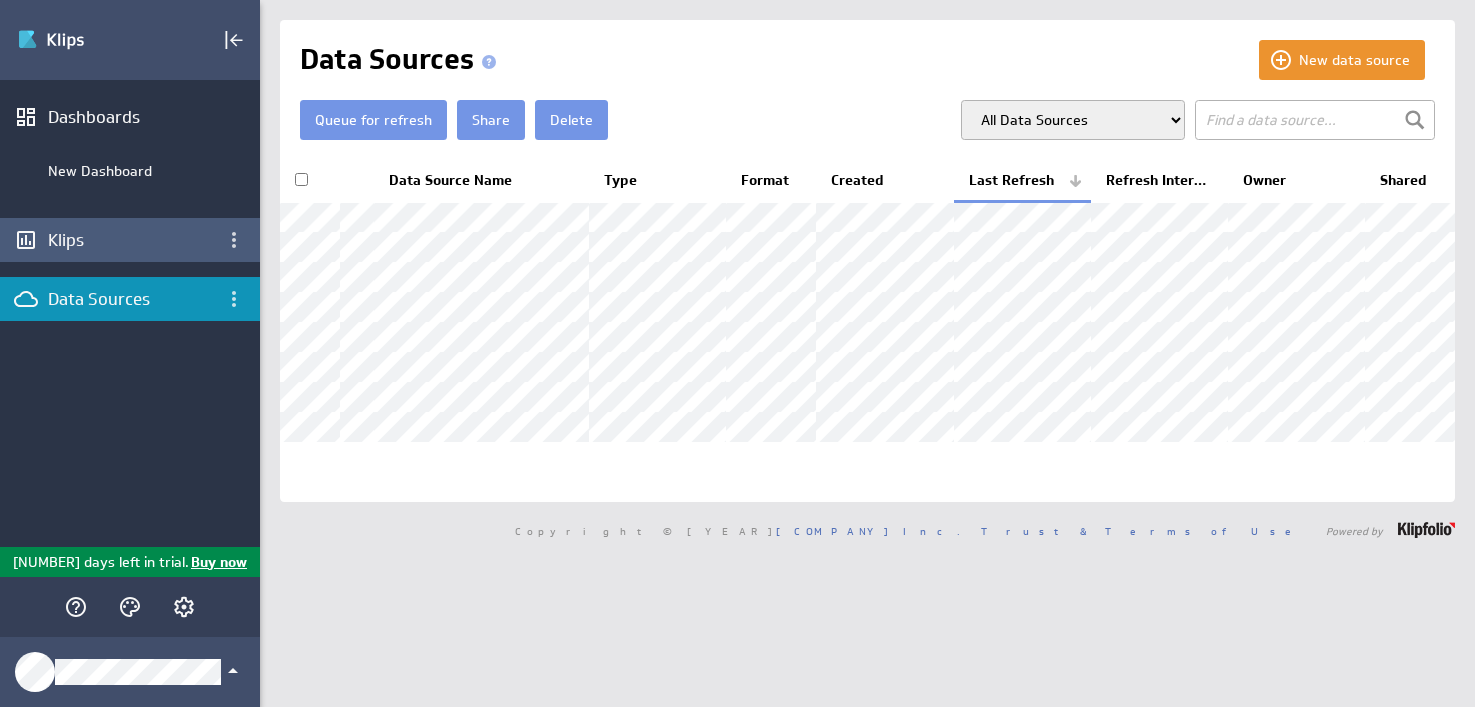 click on "Klips" at bounding box center (130, 240) 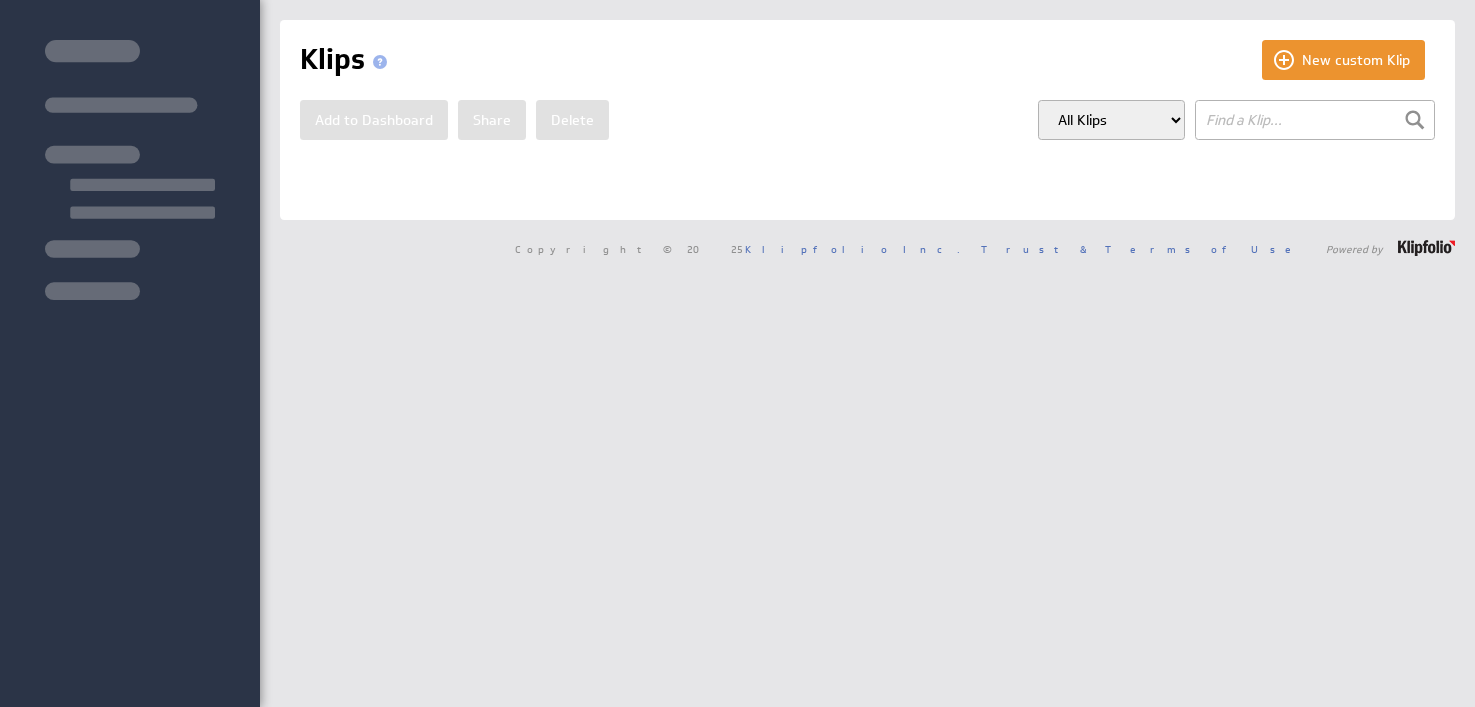 scroll, scrollTop: 0, scrollLeft: 0, axis: both 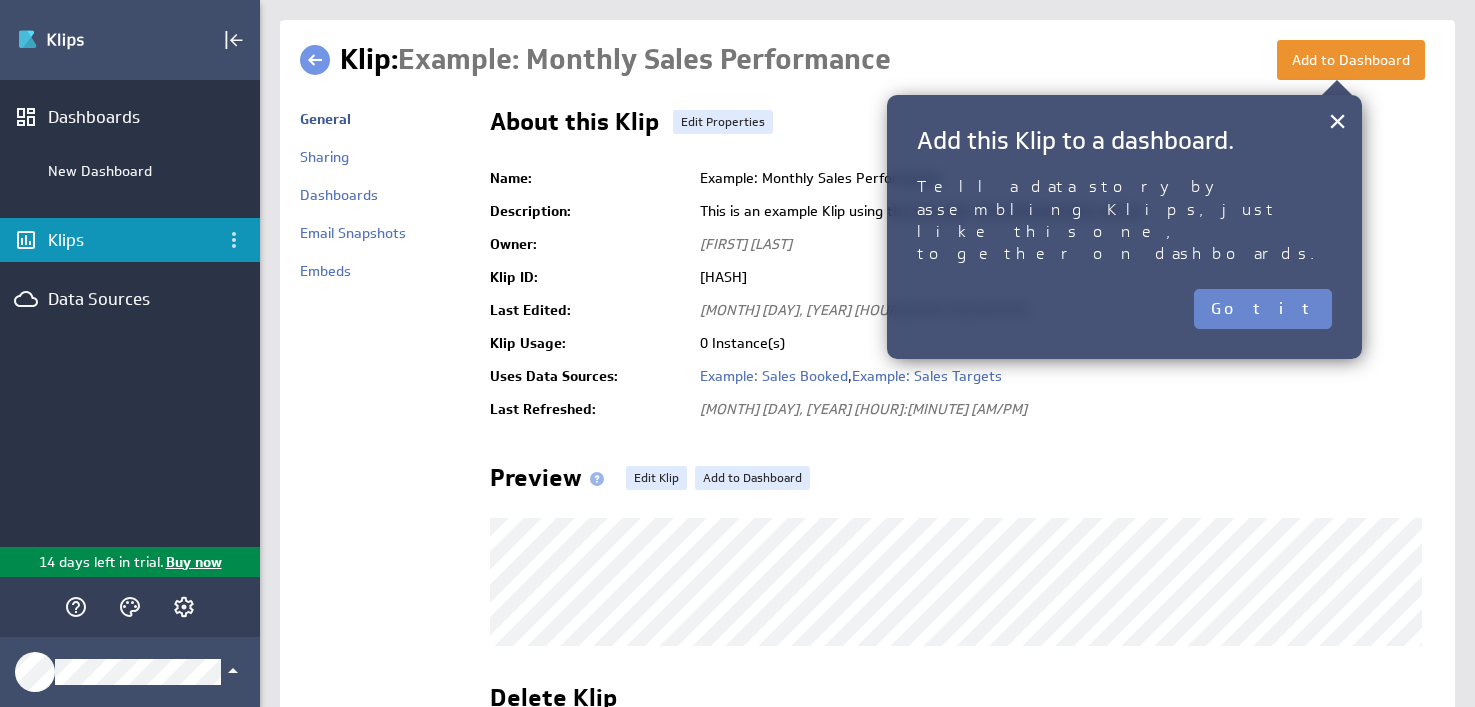 click on "Got it" at bounding box center [1263, 309] 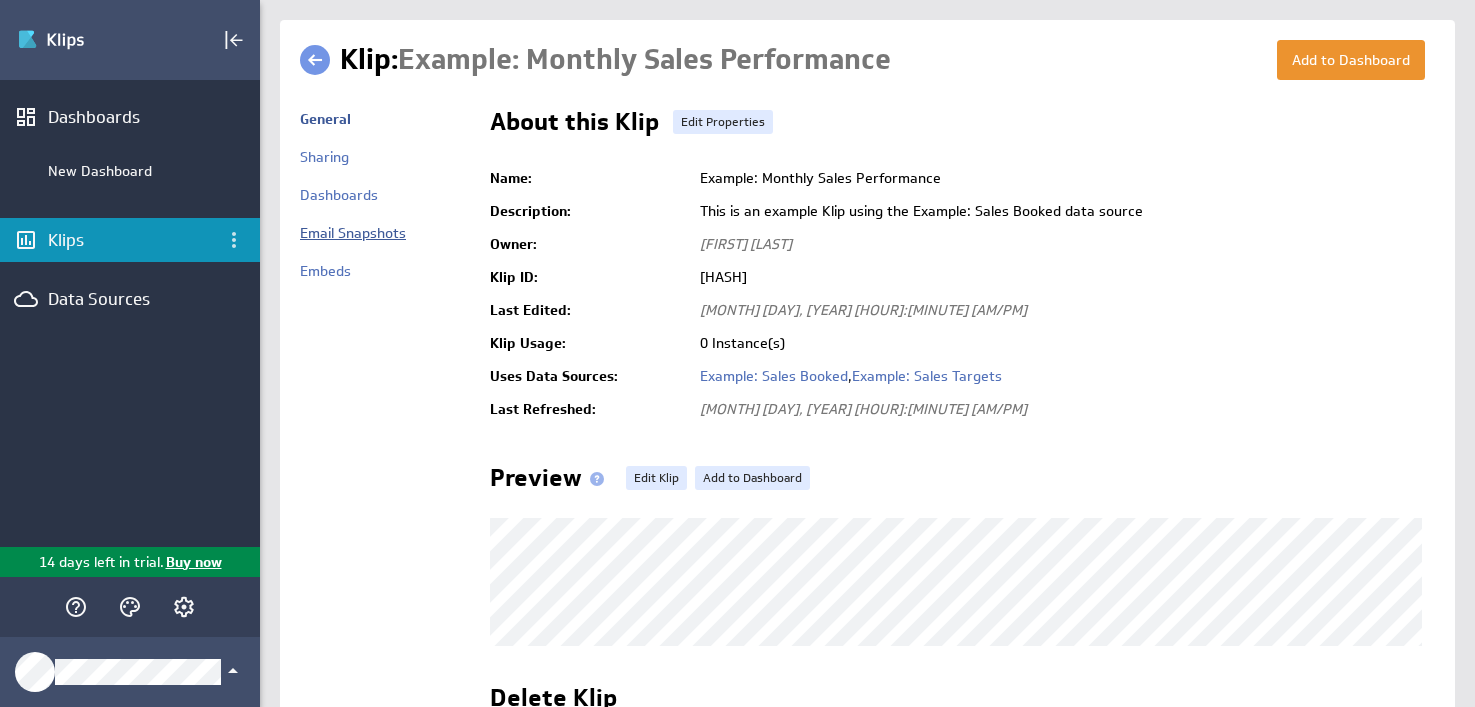 click on "Email Snapshots" at bounding box center (353, 233) 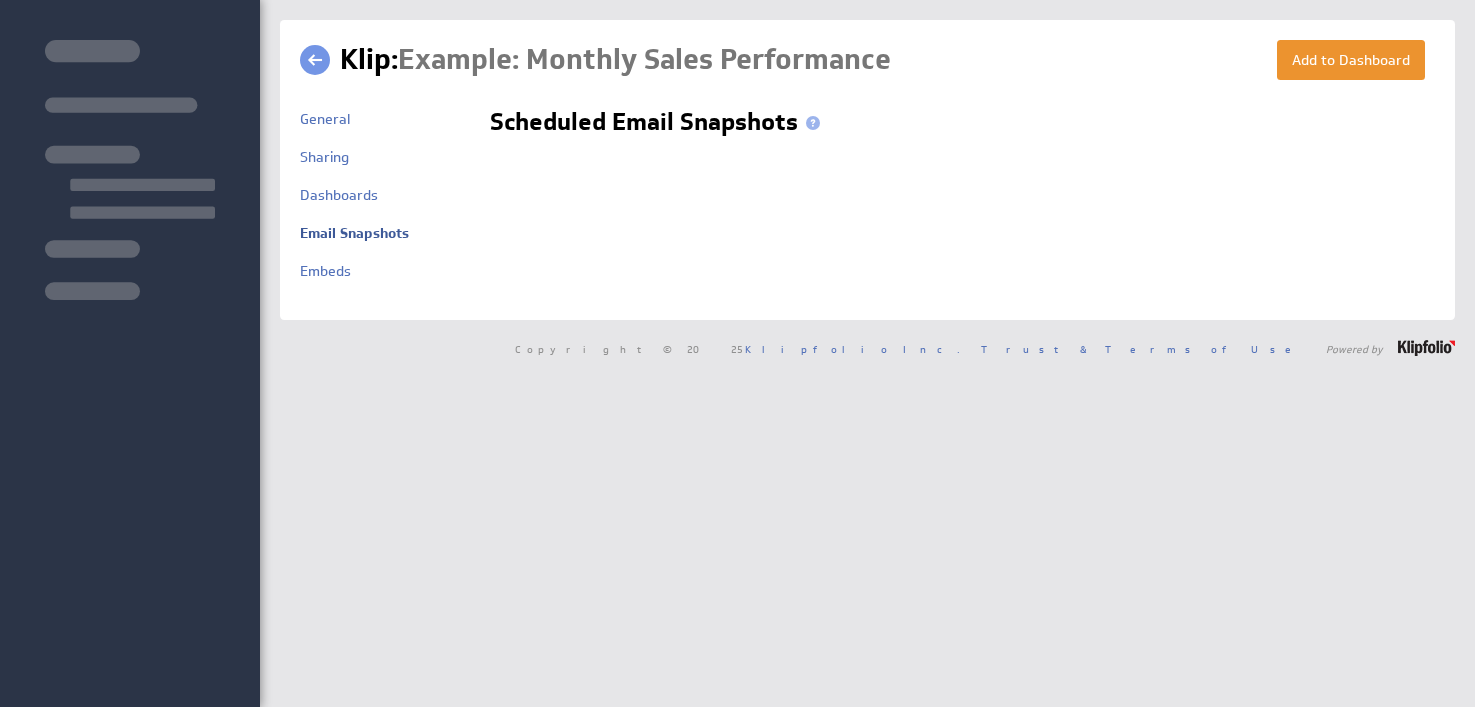 scroll, scrollTop: 0, scrollLeft: 0, axis: both 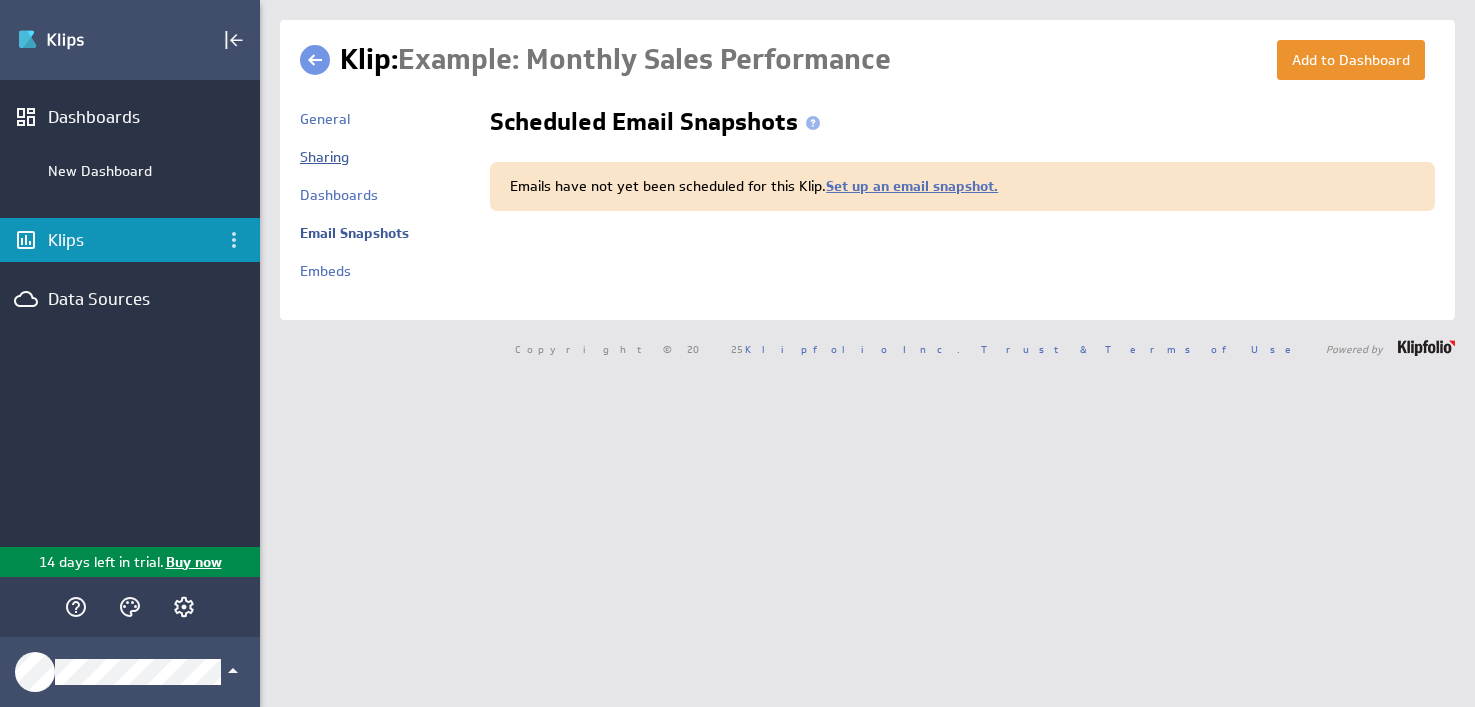 click on "Sharing" at bounding box center [324, 157] 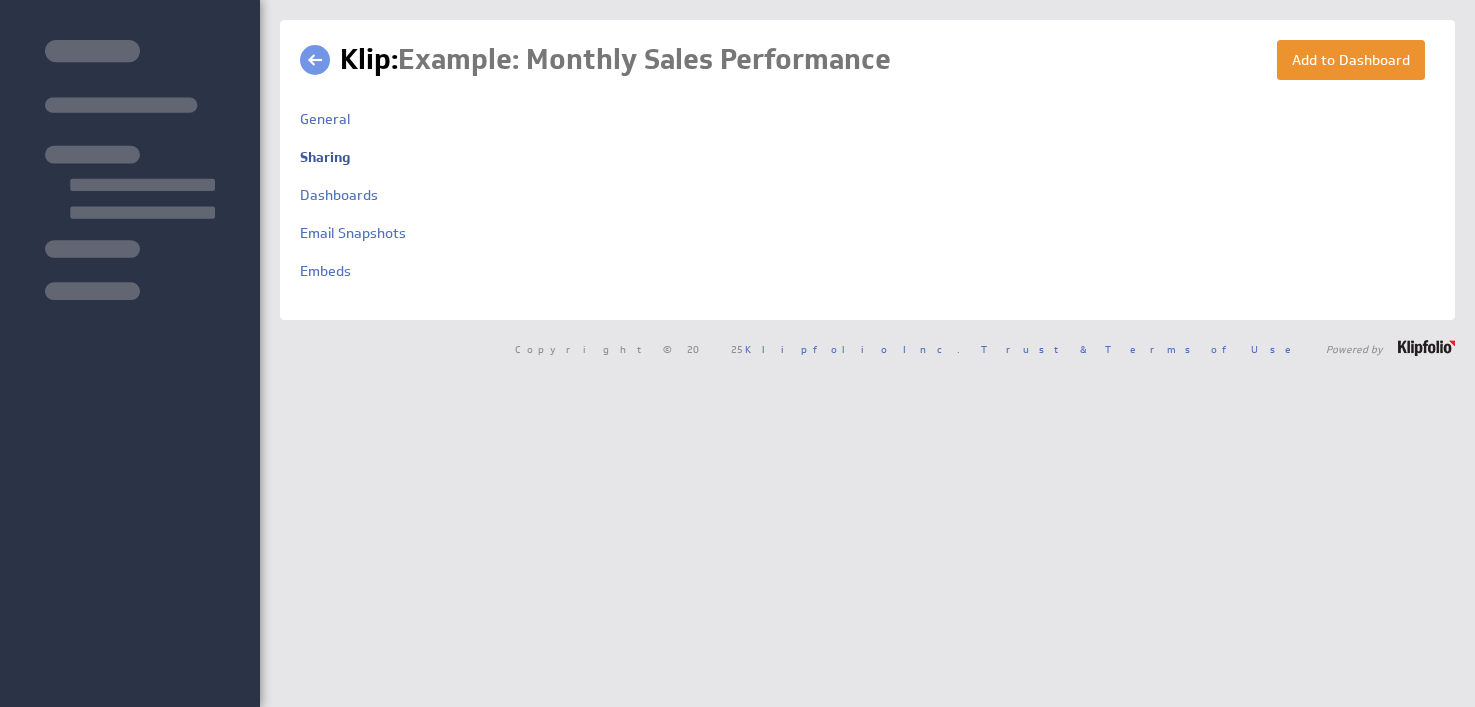 scroll, scrollTop: 0, scrollLeft: 0, axis: both 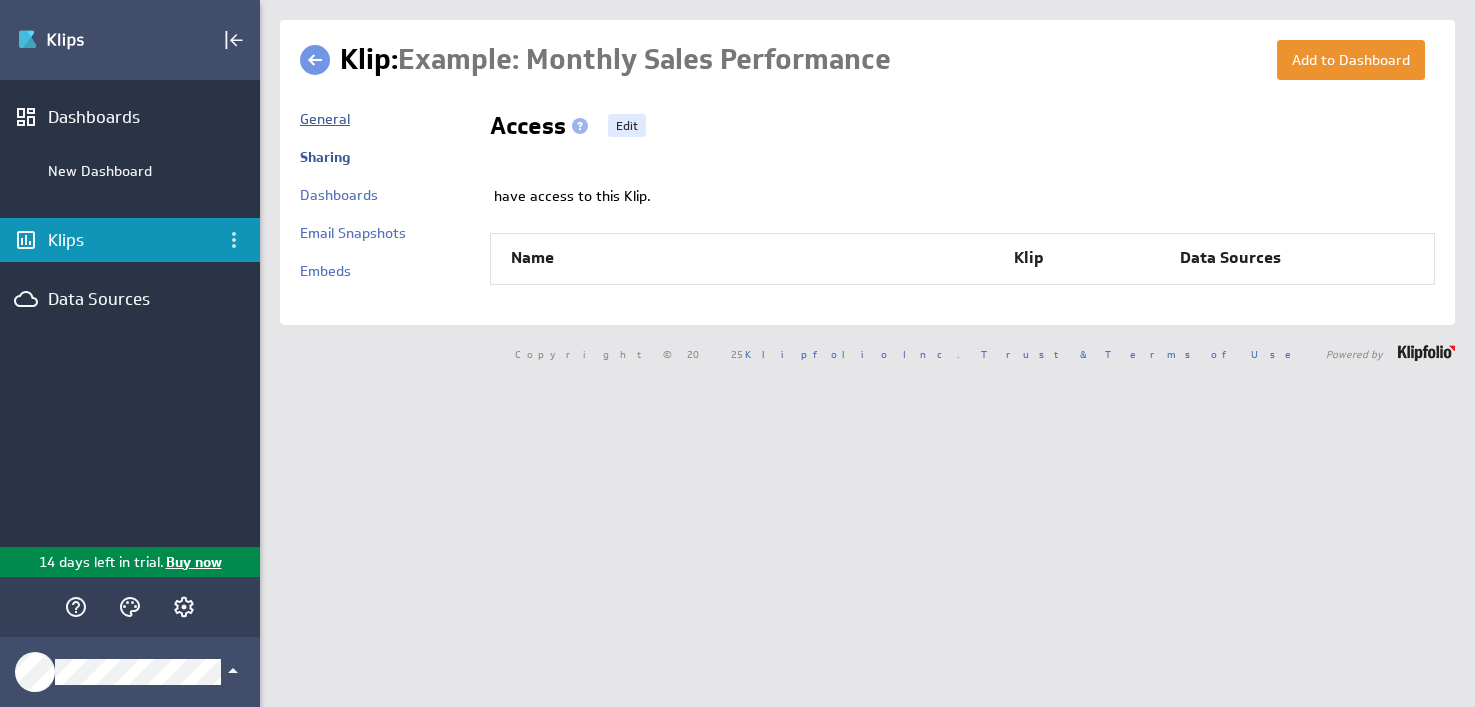drag, startPoint x: 0, startPoint y: 0, endPoint x: 336, endPoint y: 124, distance: 358.15082 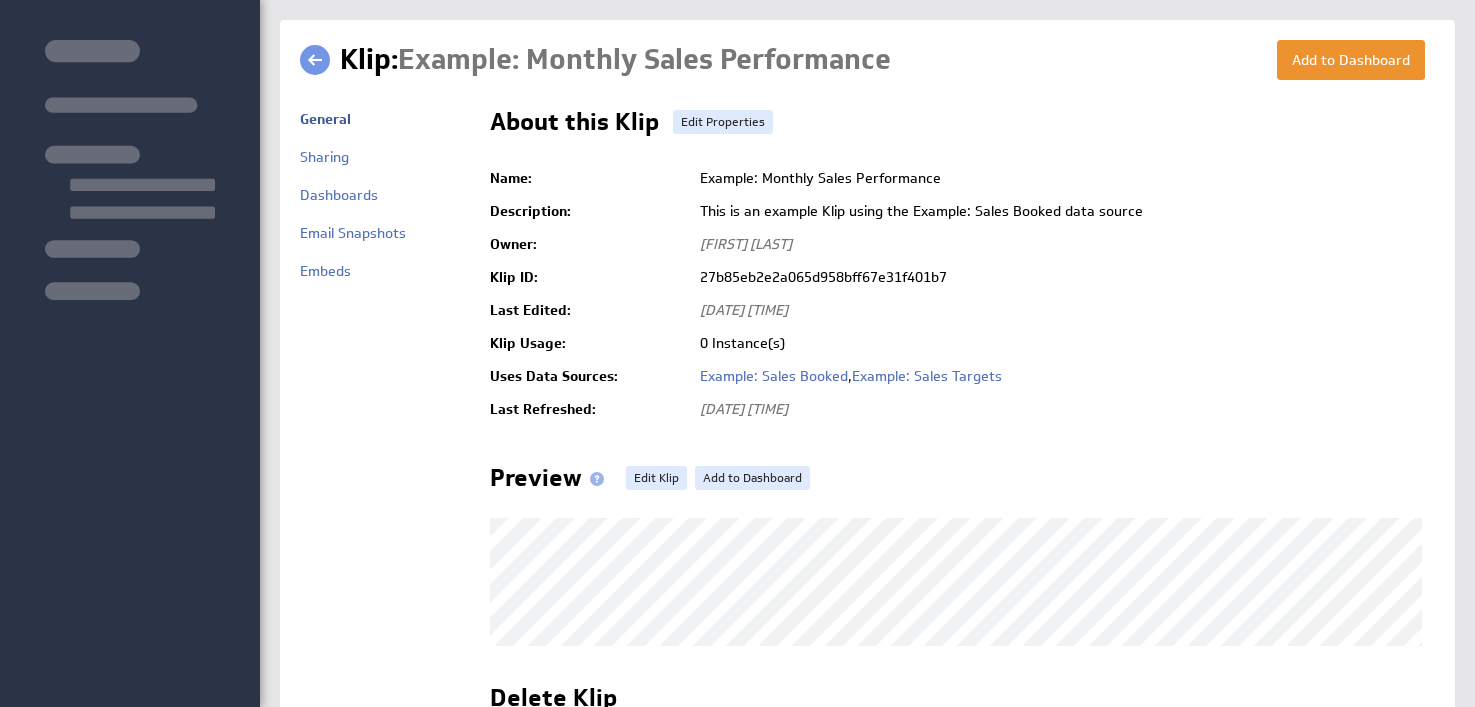 scroll, scrollTop: 0, scrollLeft: 0, axis: both 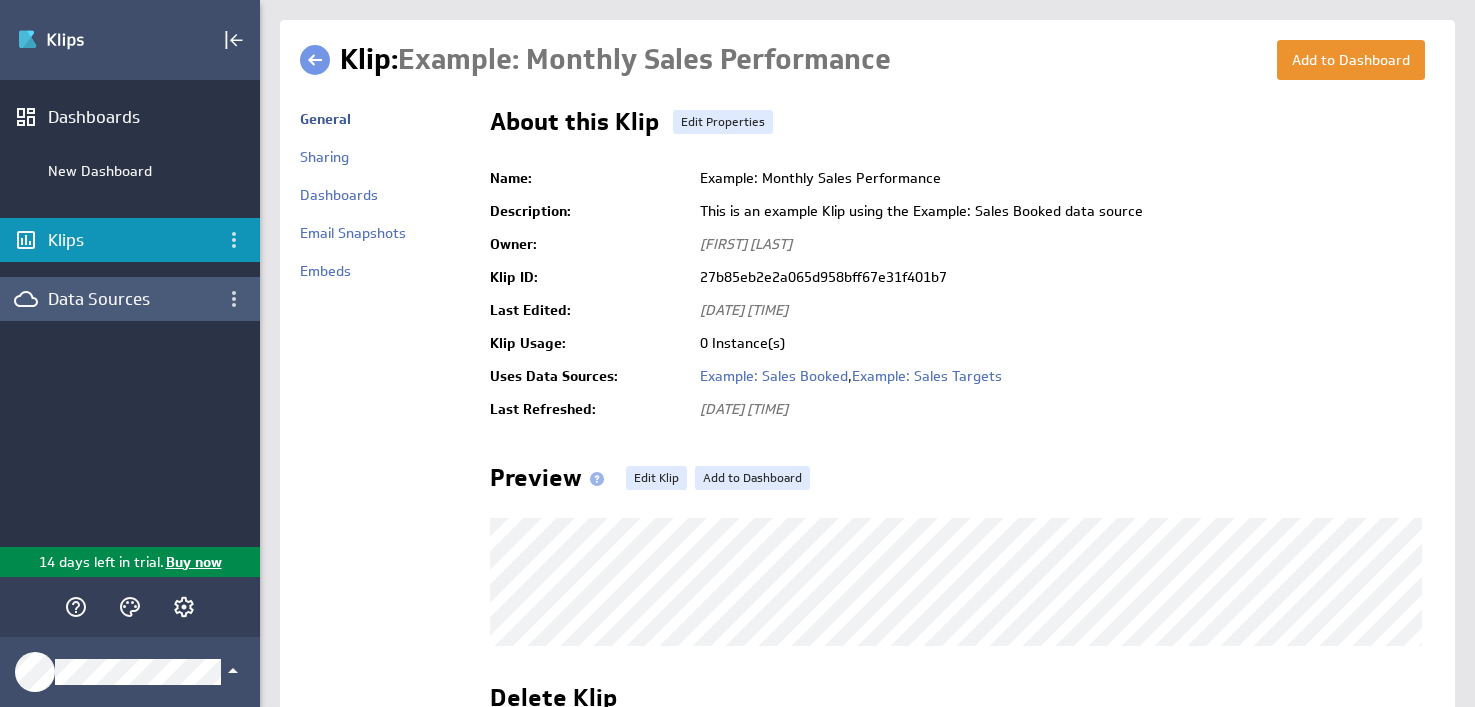 click on "Data Sources" at bounding box center (130, 299) 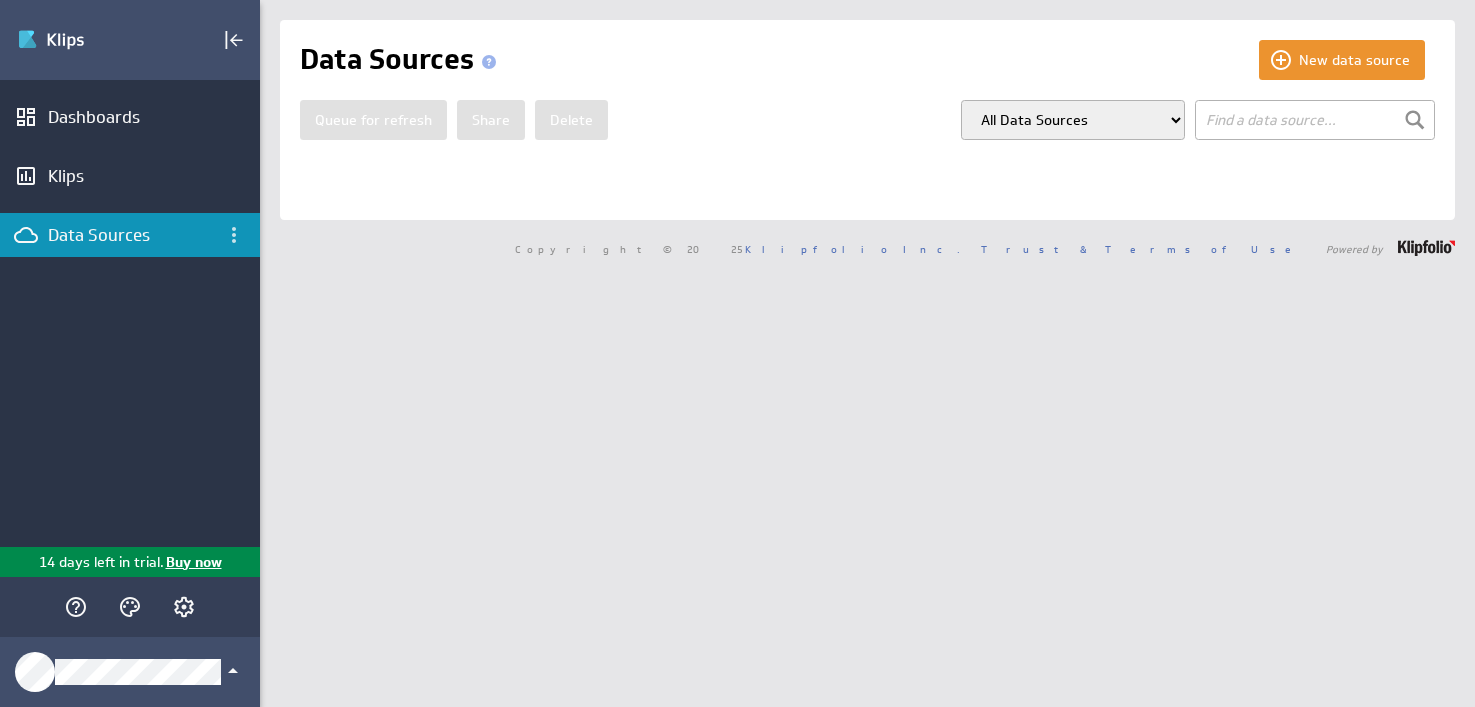 scroll, scrollTop: 0, scrollLeft: 0, axis: both 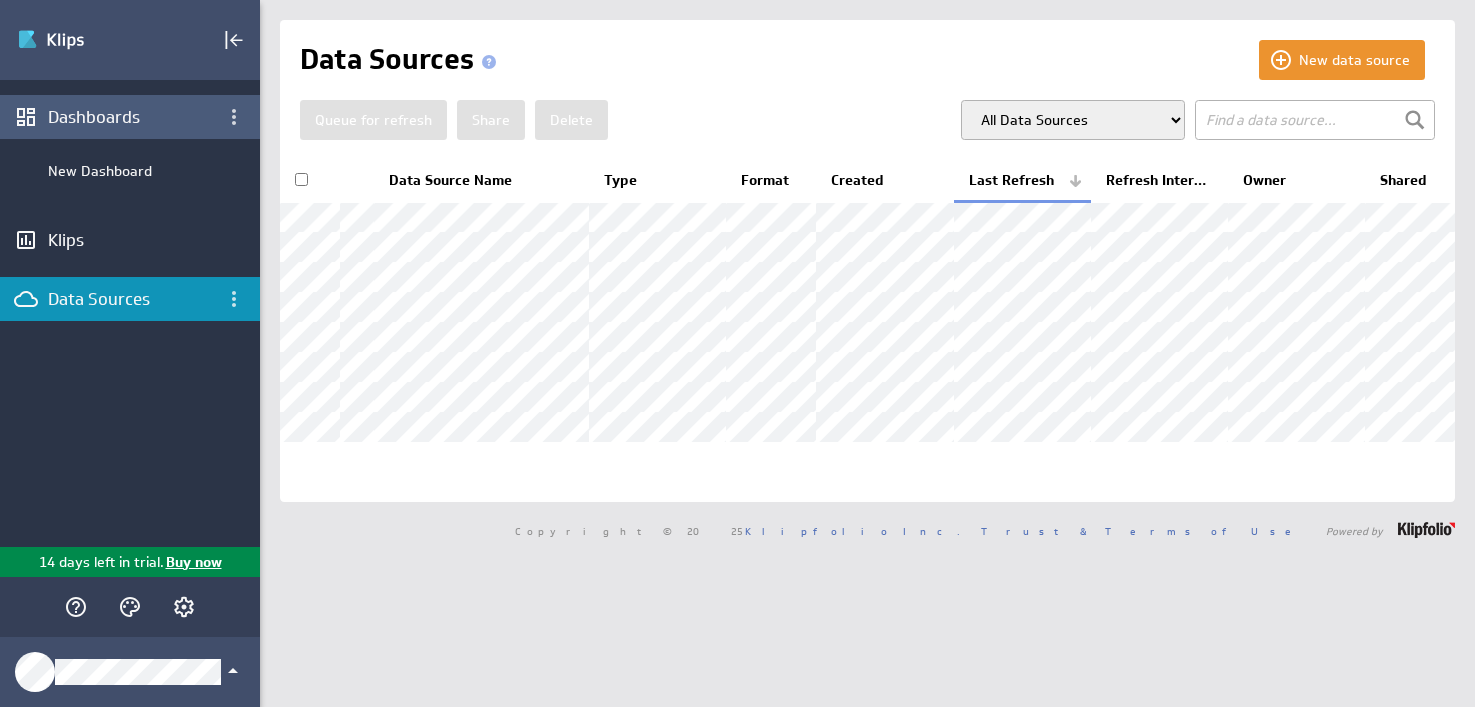 click on "Dashboards" at bounding box center [130, 117] 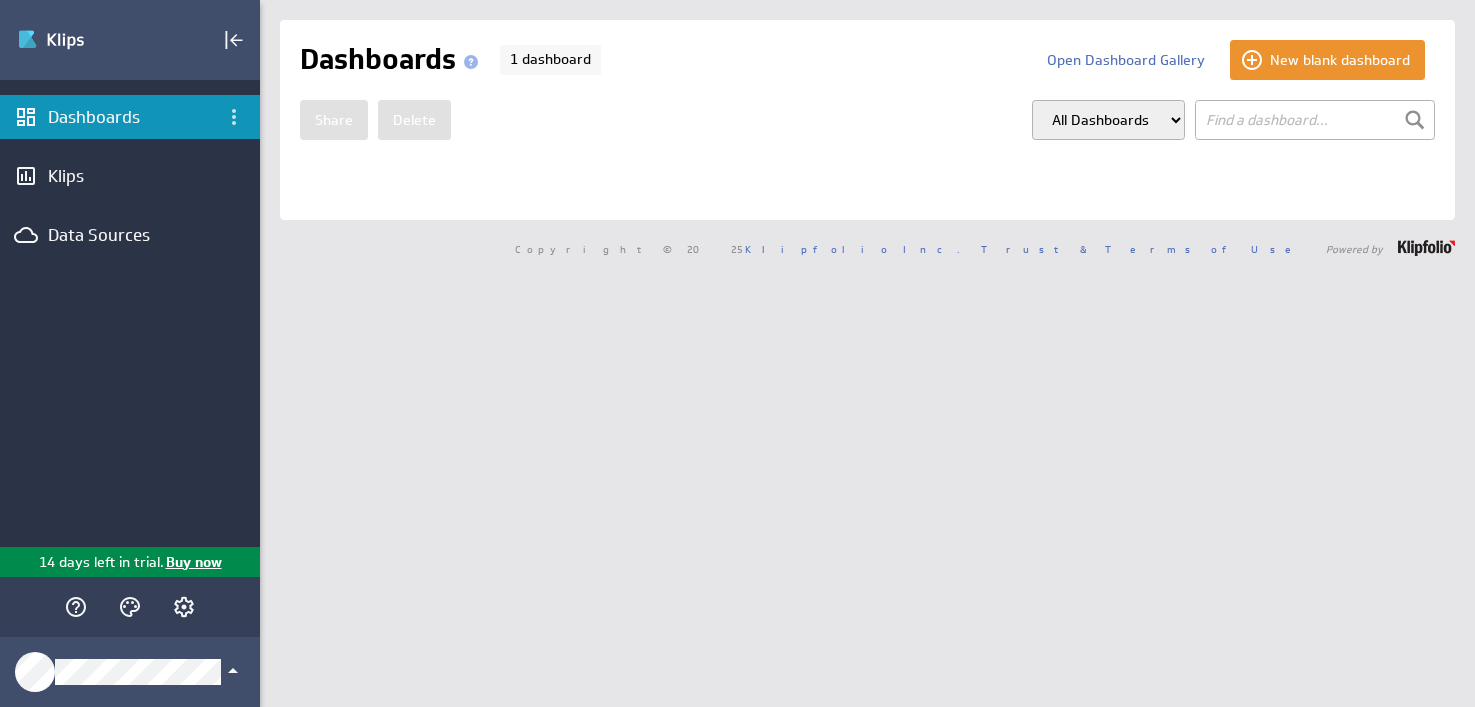 scroll, scrollTop: 0, scrollLeft: 0, axis: both 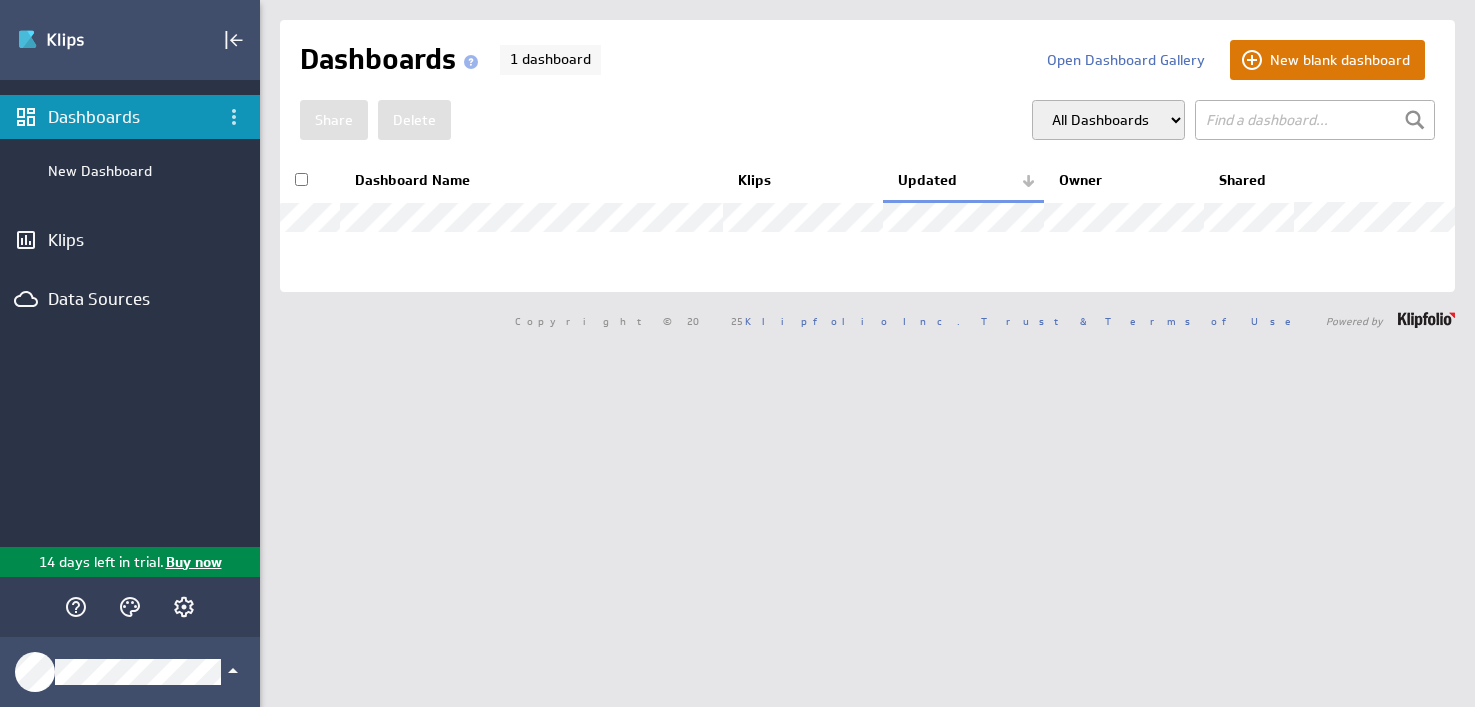 click on "New blank dashboard" at bounding box center (1327, 60) 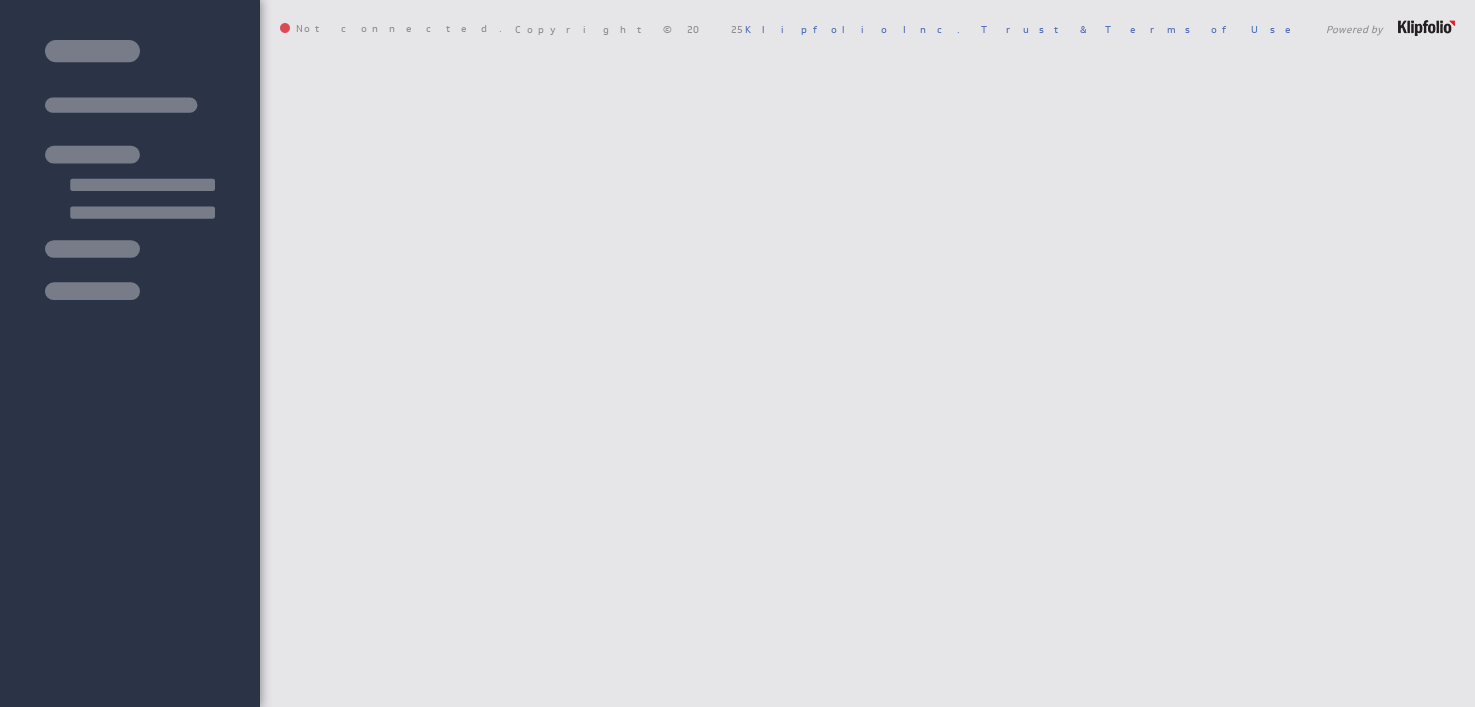 scroll, scrollTop: 0, scrollLeft: 0, axis: both 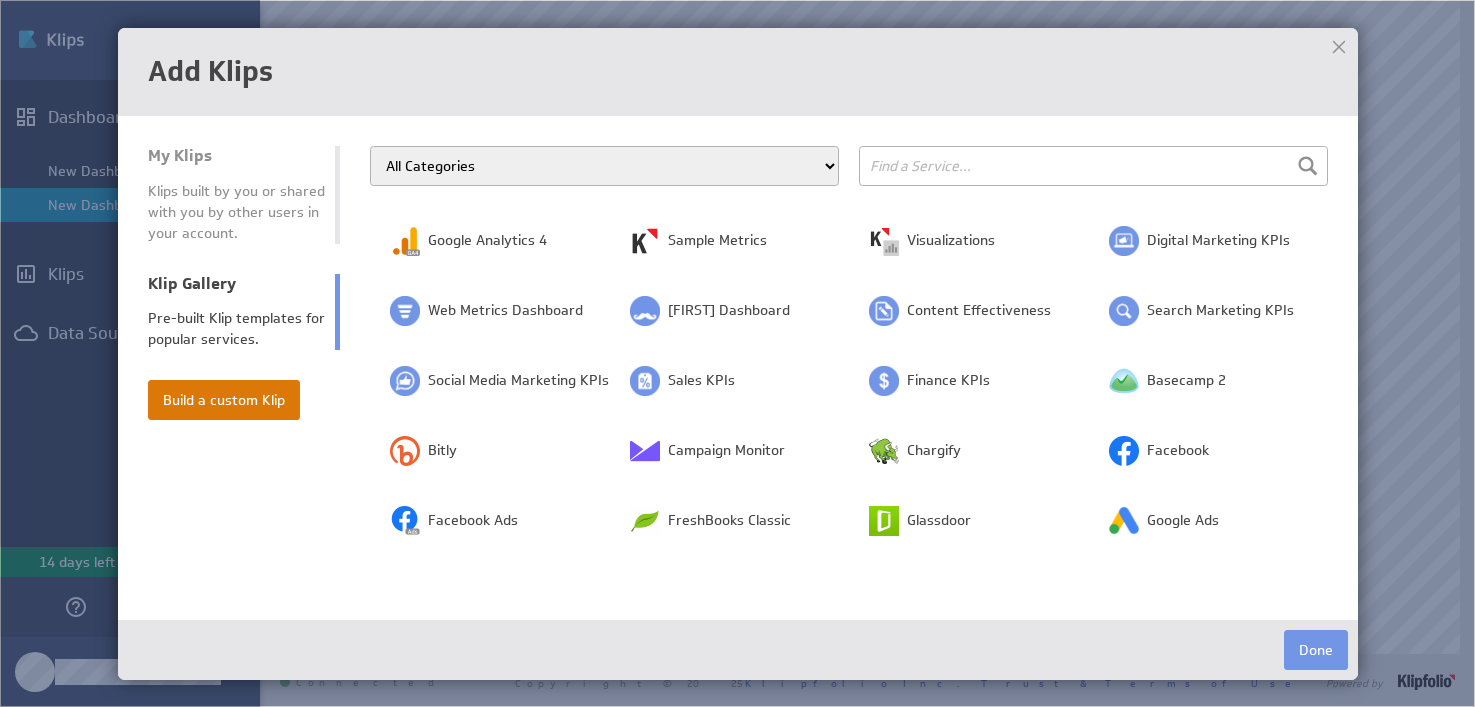 click on "Build a custom Klip" at bounding box center [224, 400] 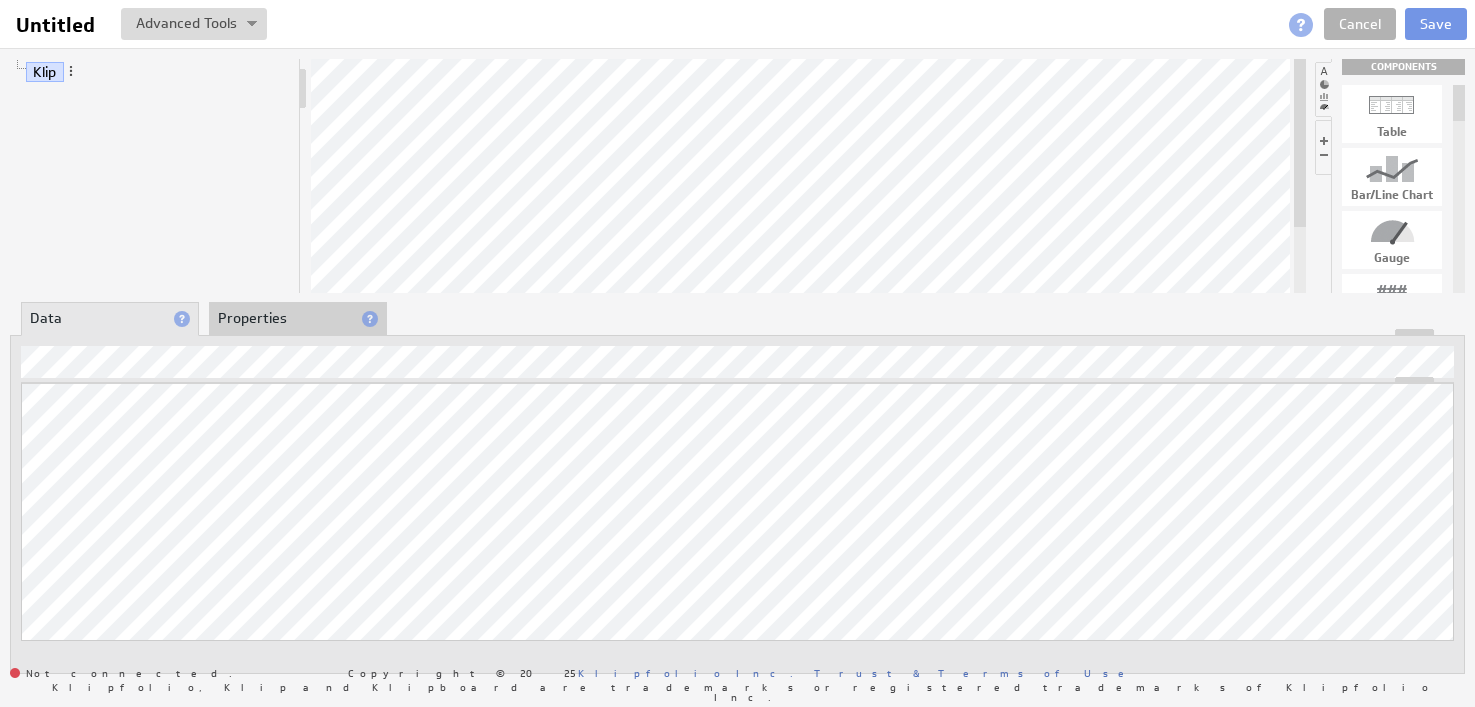 scroll, scrollTop: 0, scrollLeft: 0, axis: both 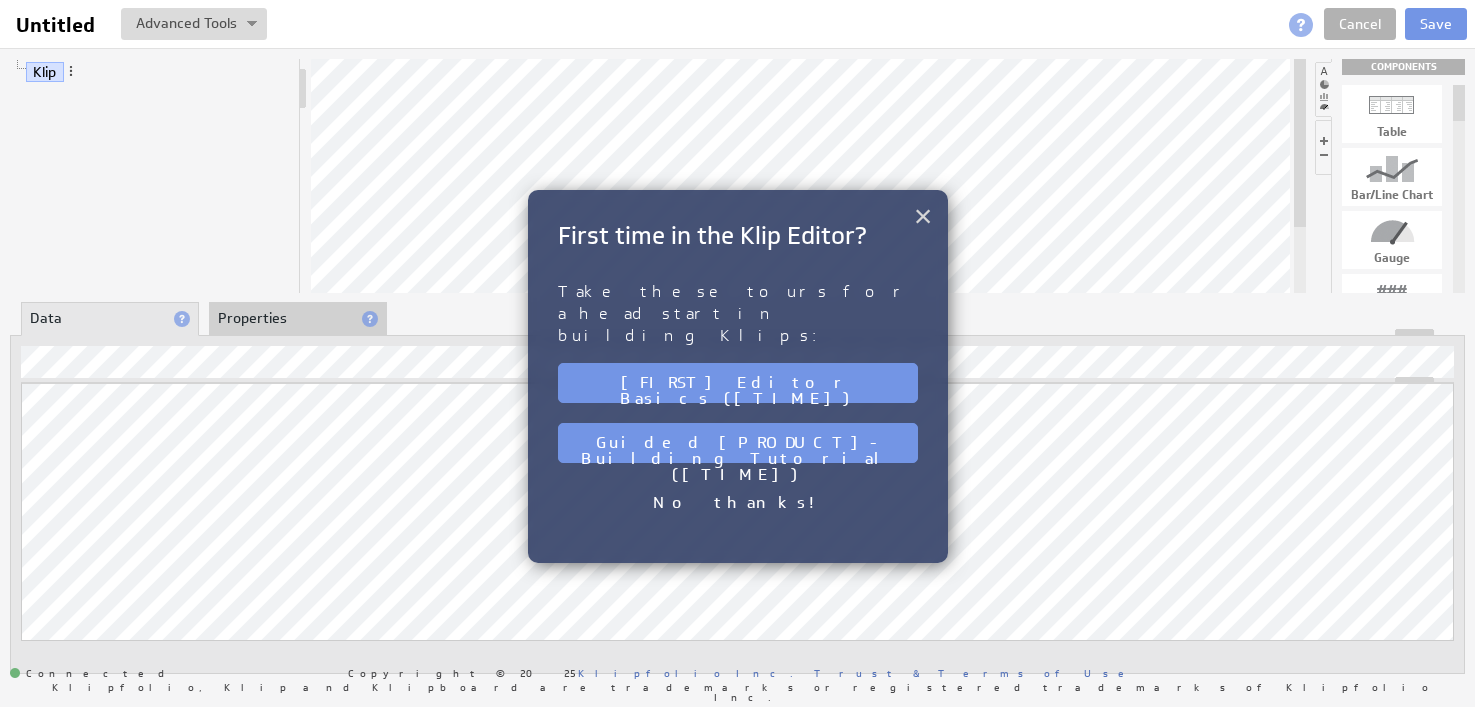 click on "×" at bounding box center (923, 216) 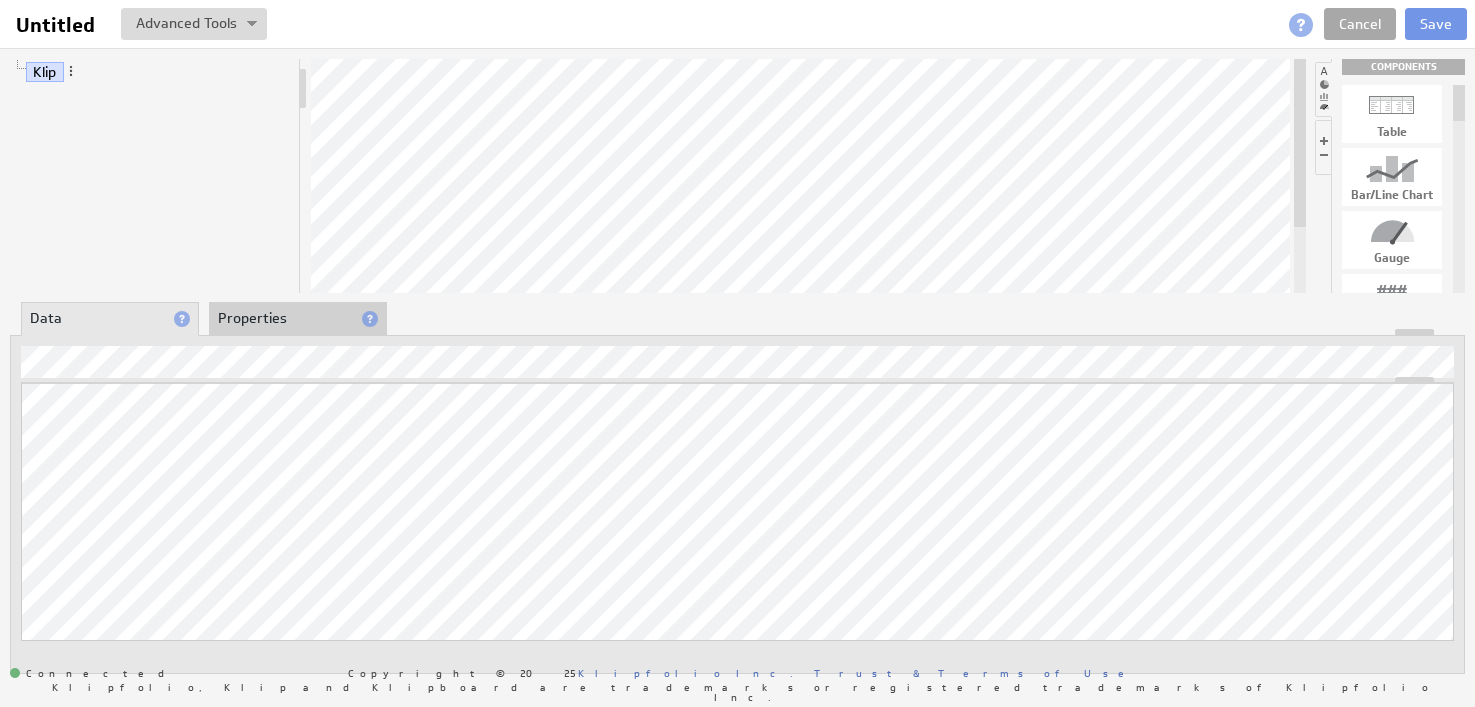 click on "Cancel" at bounding box center [1360, 24] 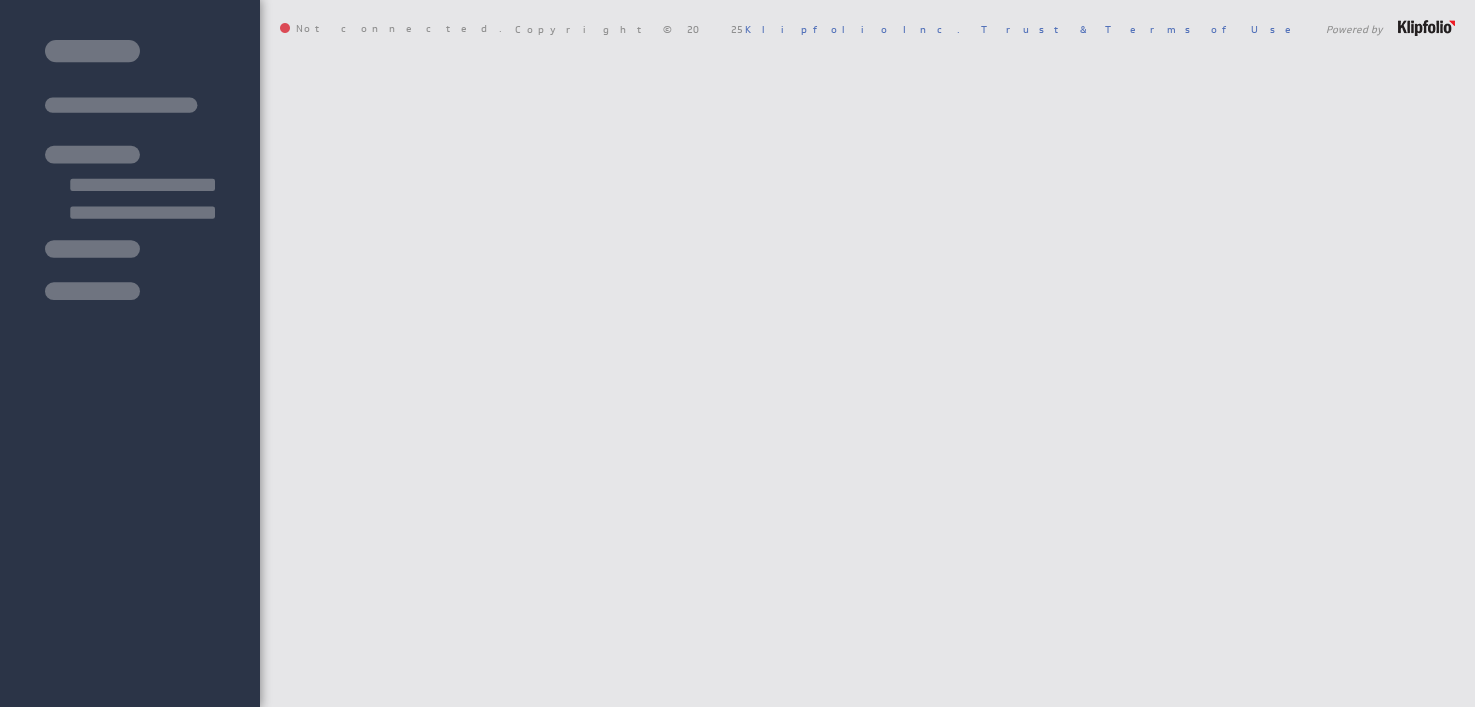 scroll, scrollTop: 0, scrollLeft: 0, axis: both 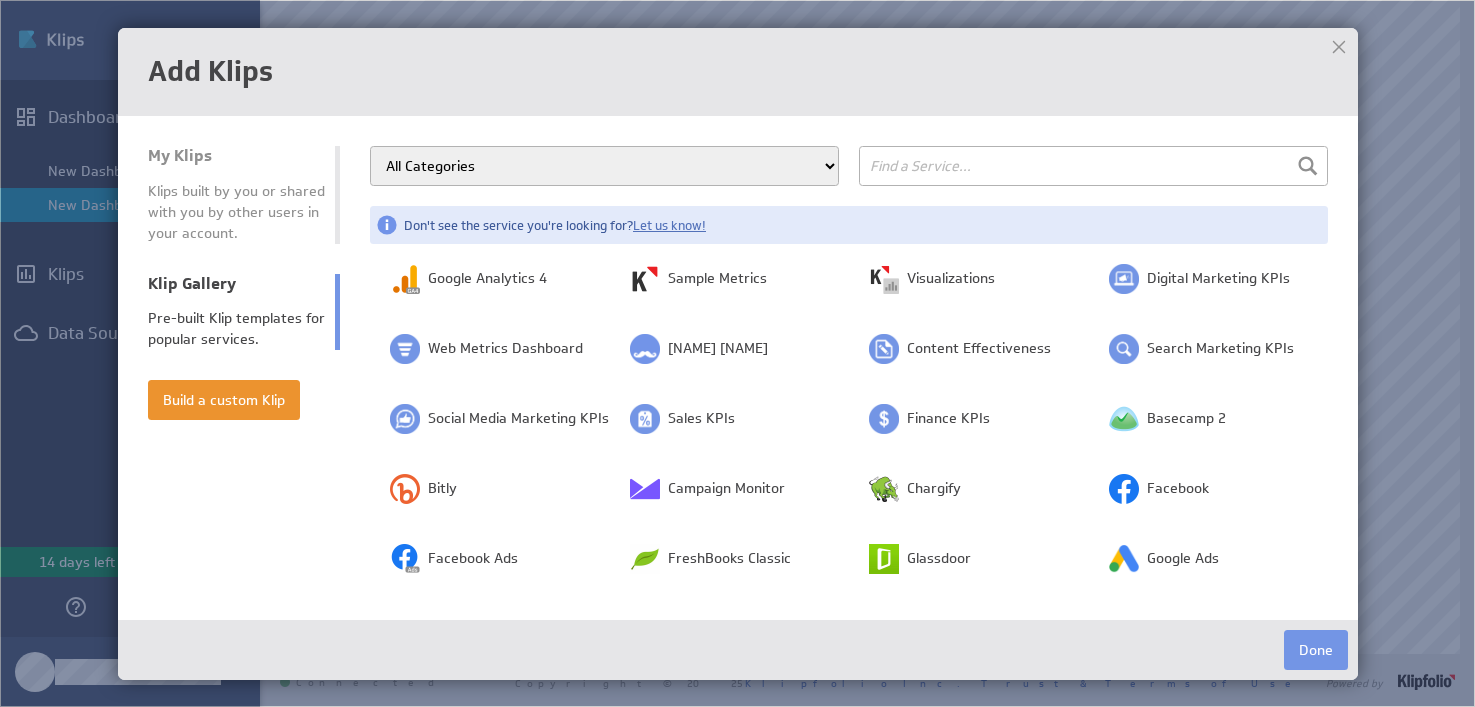 click on "All Categories Advertising Cloud Storage Customer Support Dashboard Gallery Data Store E-Mail Campaign E-commerce Finance Generic Human Resources IT Marketing Mobile Analytics Project Management Research and Development SEO Sales and CRM Samples Social Media Survey Web Analytics" at bounding box center [604, 166] 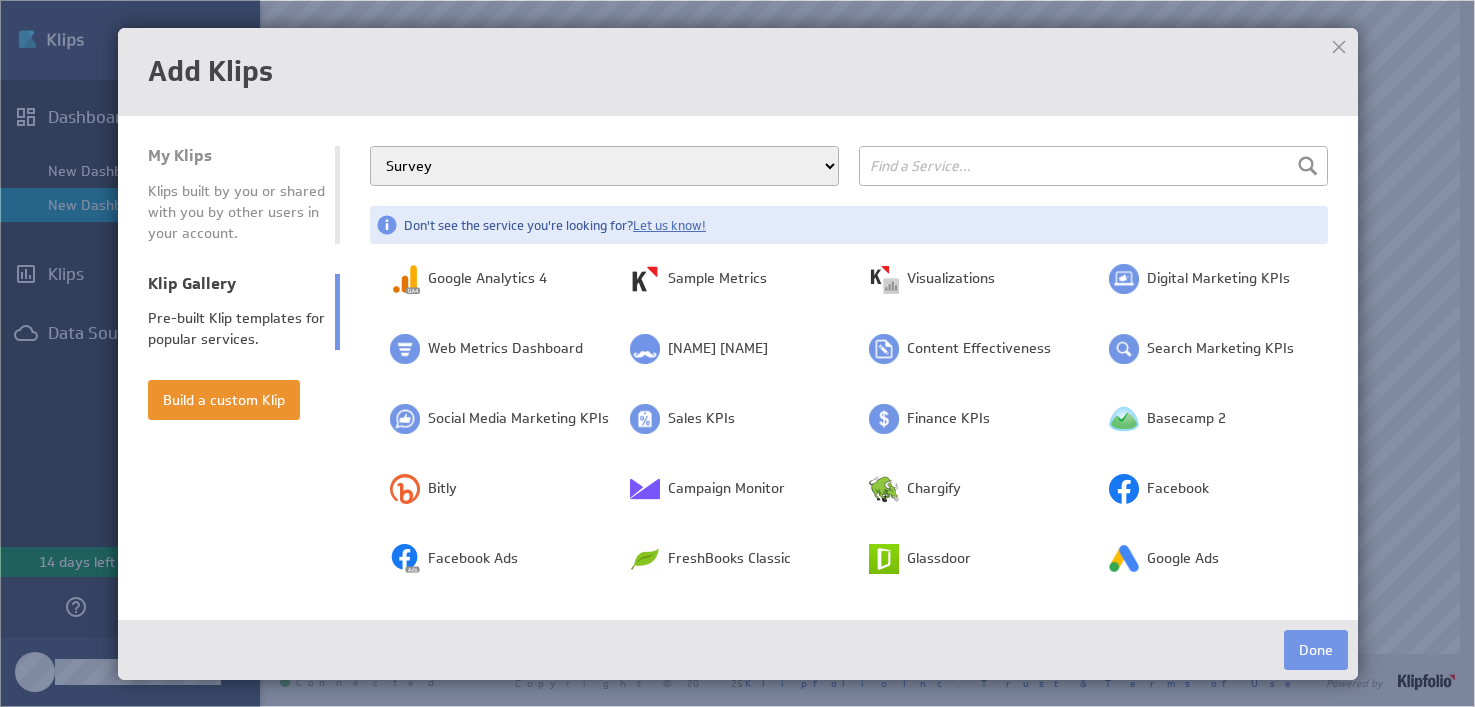 click on "All Categories Advertising Cloud Storage Customer Support Dashboard Gallery Data Store E-Mail Campaign E-commerce Finance Generic Human Resources IT Marketing Mobile Analytics Project Management Research and Development SEO Sales and CRM Samples Social Media Survey Web Analytics" at bounding box center (604, 166) 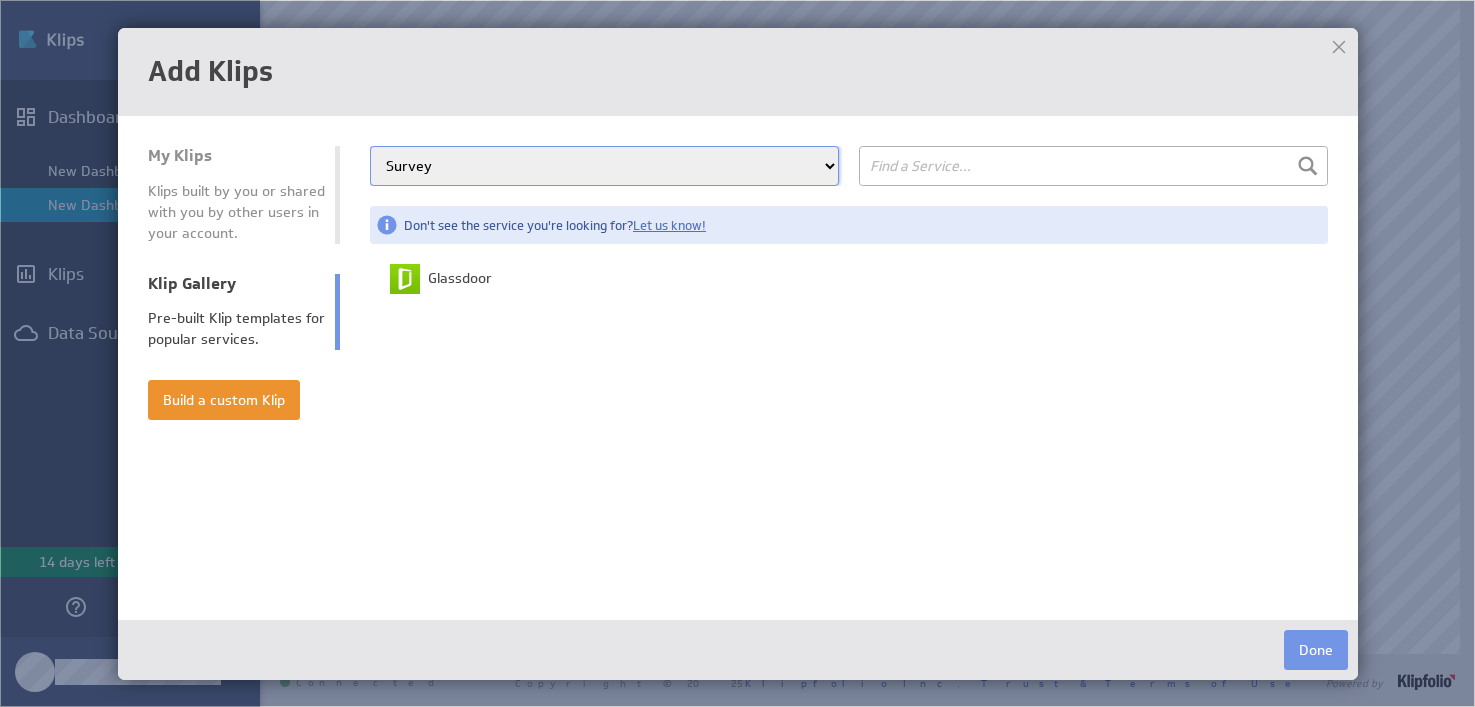 click on "All Categories Advertising Cloud Storage Customer Support Dashboard Gallery Data Store E-Mail Campaign E-commerce Finance Generic Human Resources IT Marketing Mobile Analytics Project Management Research and Development SEO Sales and CRM Samples Social Media Survey Web Analytics
Don't see the service you're looking for?
Let us know!" at bounding box center [849, 377] 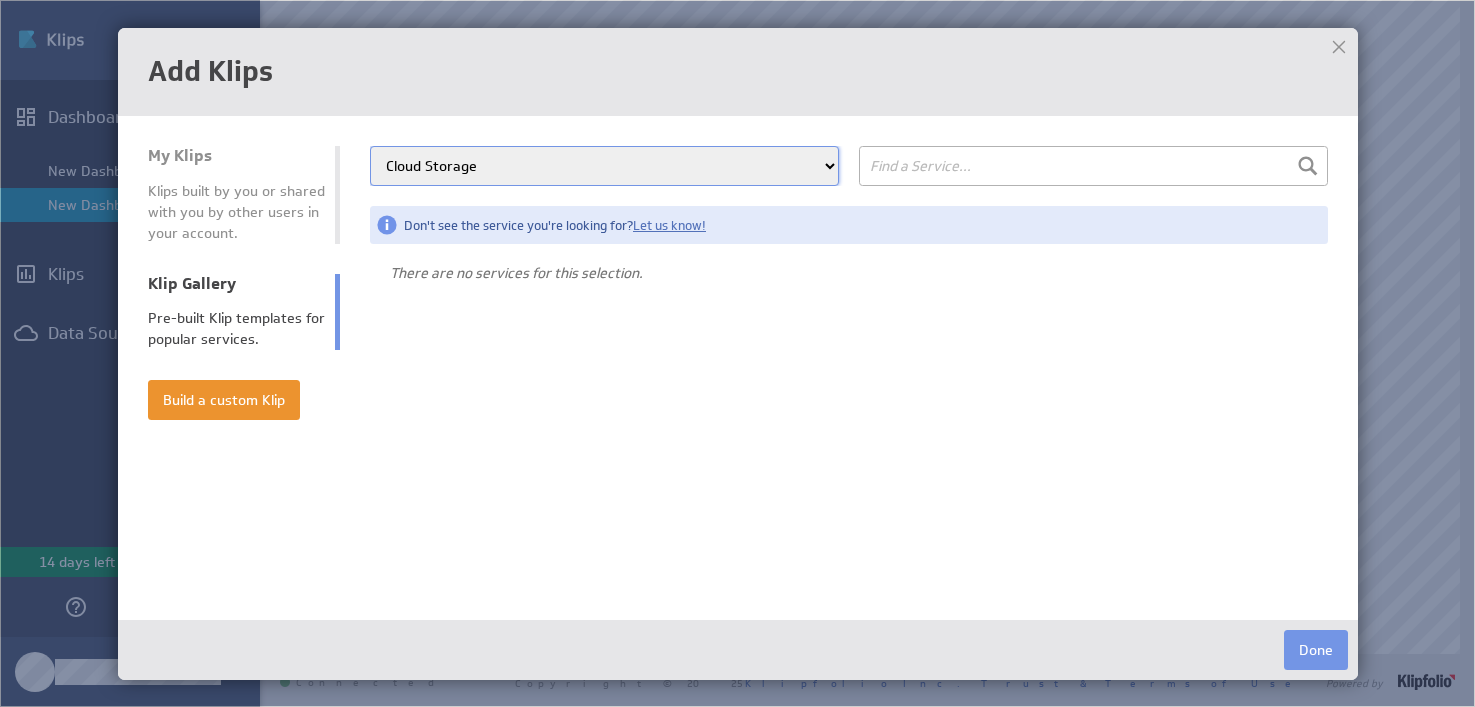 click on "All Categories Advertising Cloud Storage Customer Support Dashboard Gallery Data Store E-Mail Campaign E-commerce Finance Generic Human Resources IT Marketing Mobile Analytics Project Management Research and Development SEO Sales and CRM Samples Social Media Survey Web Analytics" at bounding box center [604, 166] 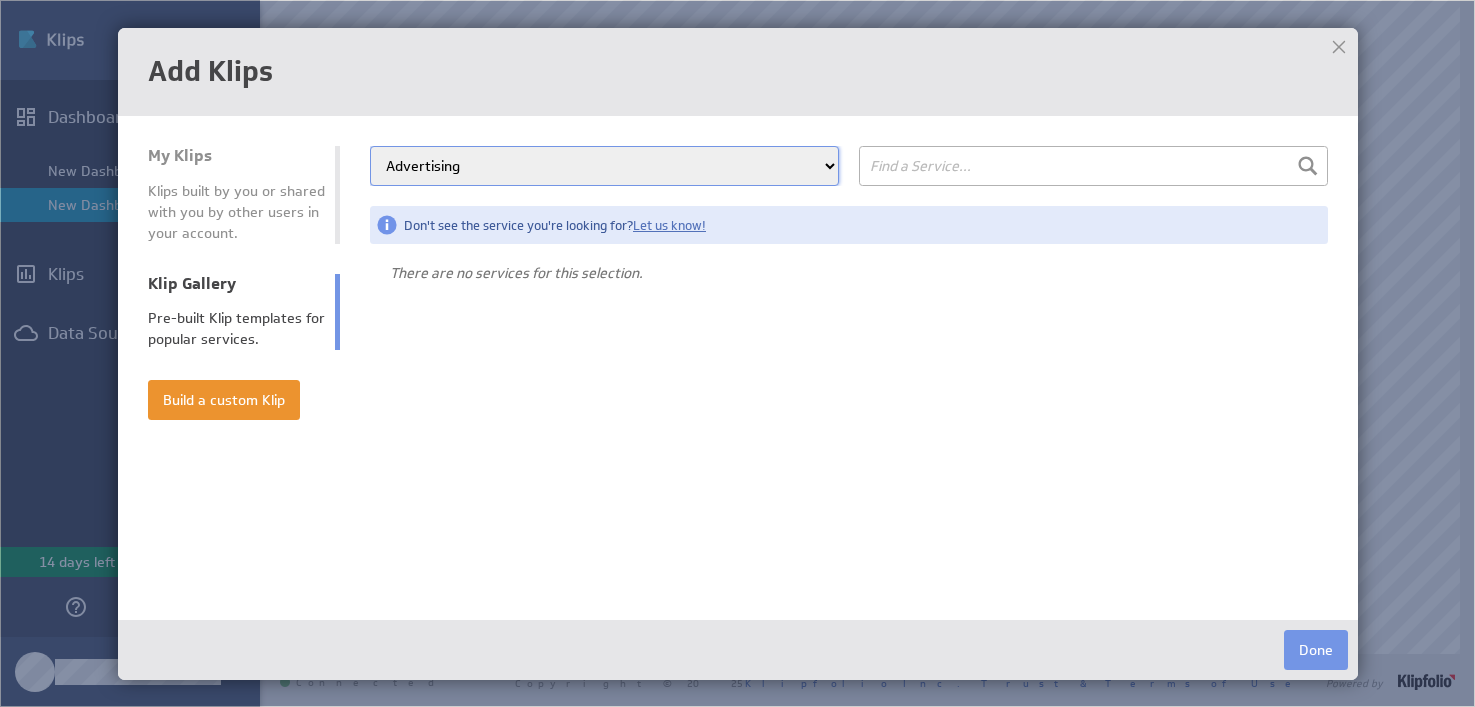 click on "All Categories Advertising Cloud Storage Customer Support Dashboard Gallery Data Store E-Mail Campaign E-commerce Finance Generic Human Resources IT Marketing Mobile Analytics Project Management Research and Development SEO Sales and CRM Samples Social Media Survey Web Analytics" at bounding box center (604, 166) 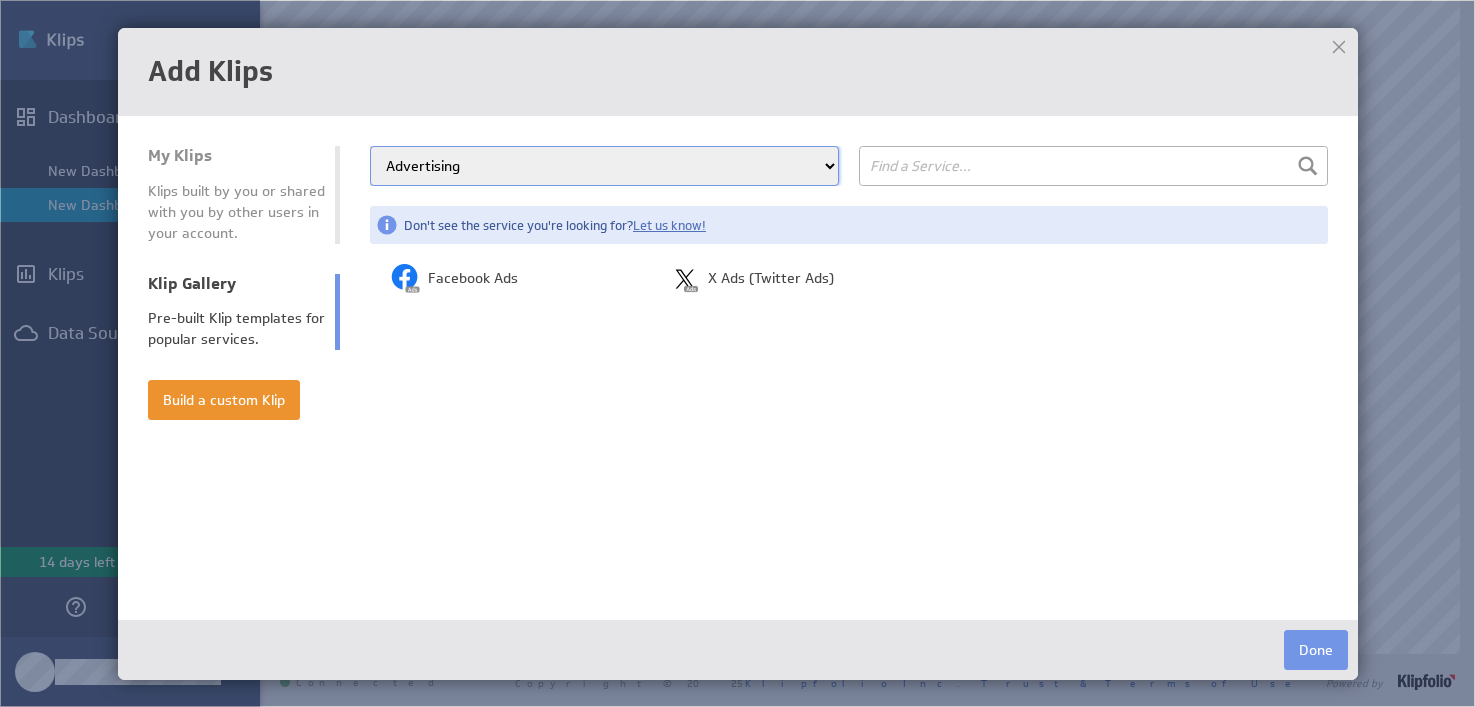 click on "All Categories Advertising Cloud Storage Customer Support Dashboard Gallery Data Store E-Mail Campaign E-commerce Finance Generic Human Resources IT Marketing Mobile Analytics Project Management Research and Development SEO Sales and CRM Samples Social Media Survey Web Analytics" at bounding box center [604, 166] 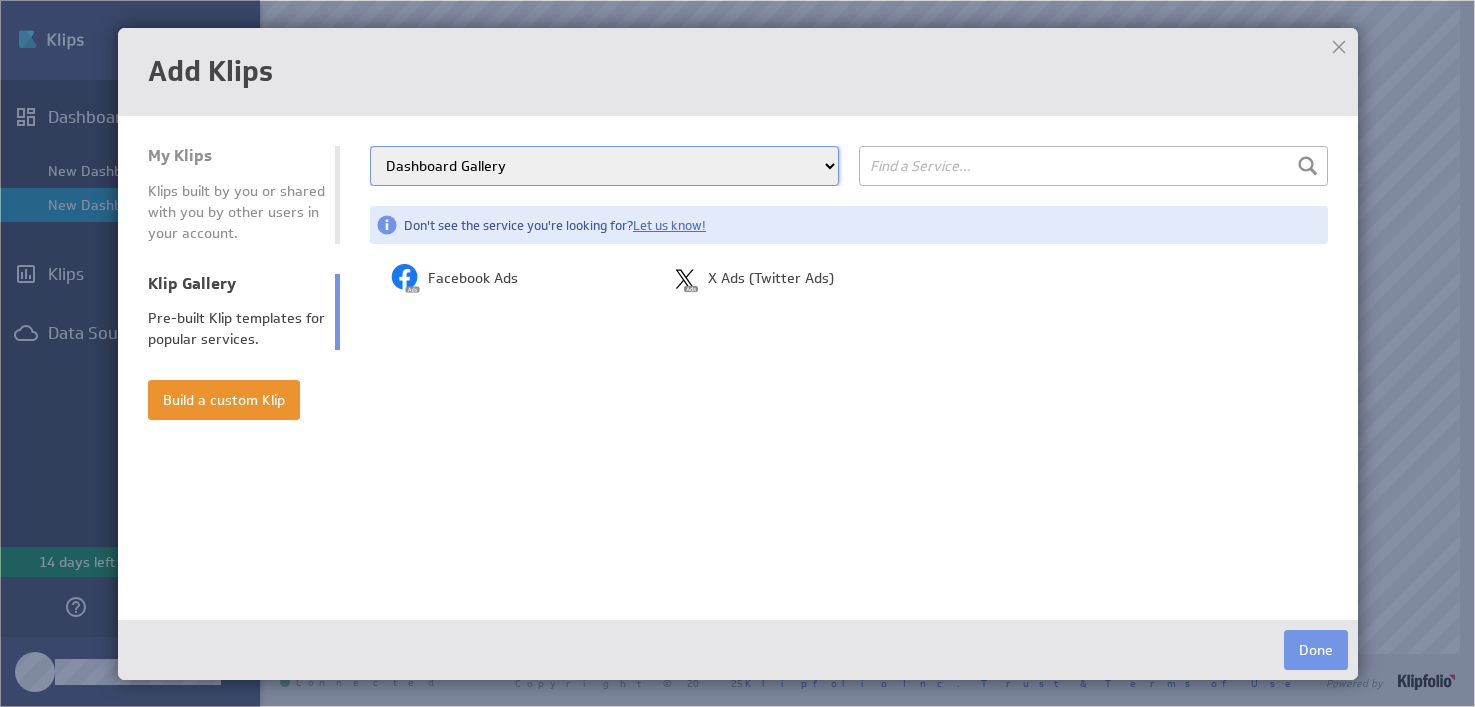 click on "All Categories Advertising Cloud Storage Customer Support Dashboard Gallery Data Store E-Mail Campaign E-commerce Finance Generic Human Resources IT Marketing Mobile Analytics Project Management Research and Development SEO Sales and CRM Samples Social Media Survey Web Analytics" at bounding box center (604, 166) 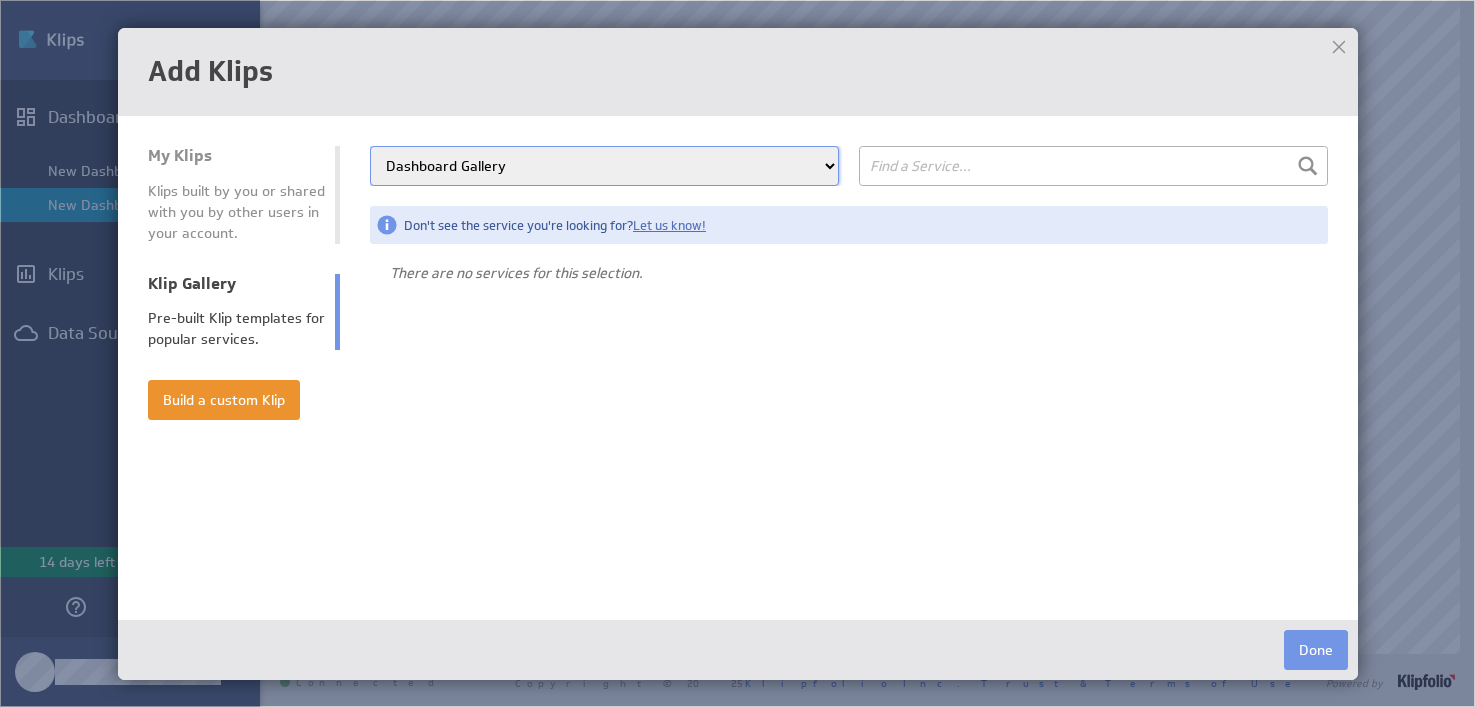 click on "All Categories Advertising Cloud Storage Customer Support Dashboard Gallery Data Store E-Mail Campaign E-commerce Finance Generic Human Resources IT Marketing Mobile Analytics Project Management Research and Development SEO Sales and CRM Samples Social Media Survey Web Analytics" at bounding box center (604, 166) 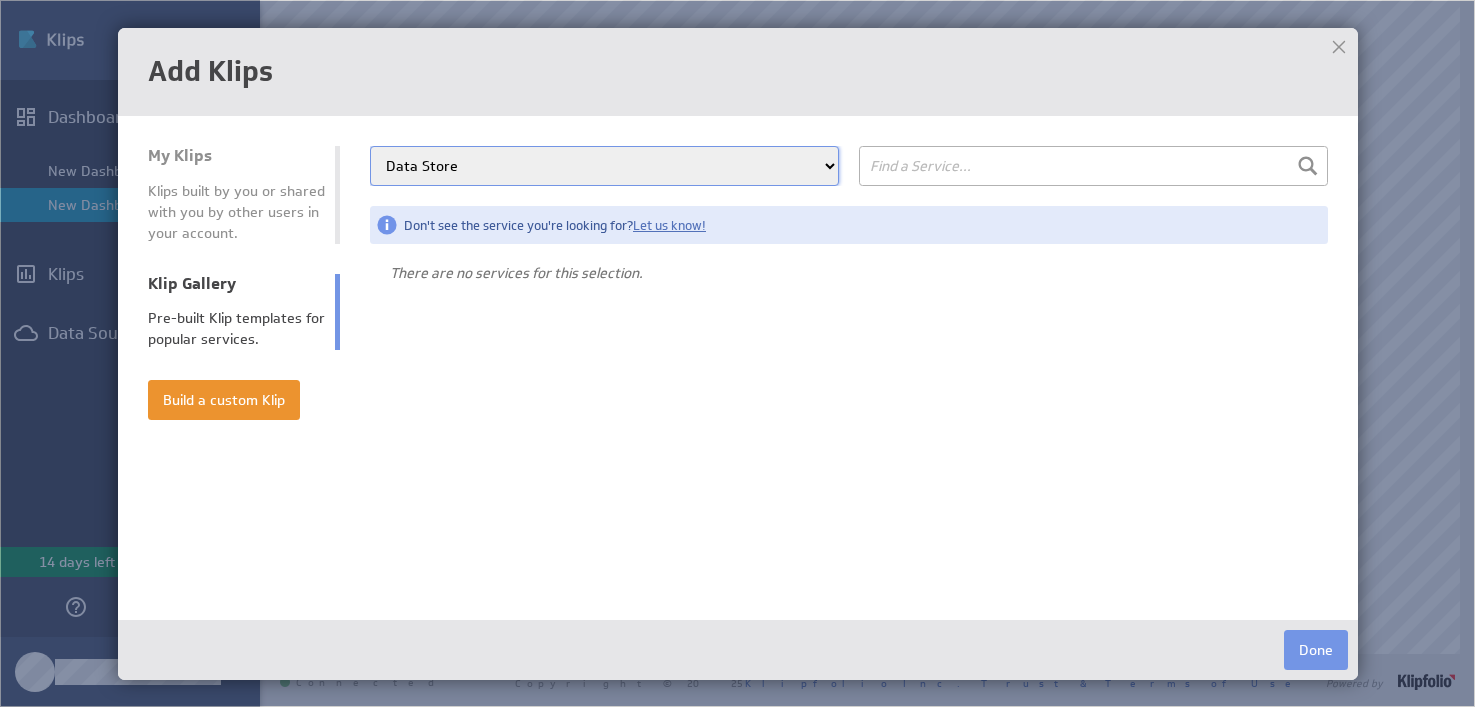 click on "All Categories Advertising Cloud Storage Customer Support Dashboard Gallery Data Store E-Mail Campaign E-commerce Finance Generic Human Resources IT Marketing Mobile Analytics Project Management Research and Development SEO Sales and CRM Samples Social Media Survey Web Analytics" at bounding box center [604, 166] 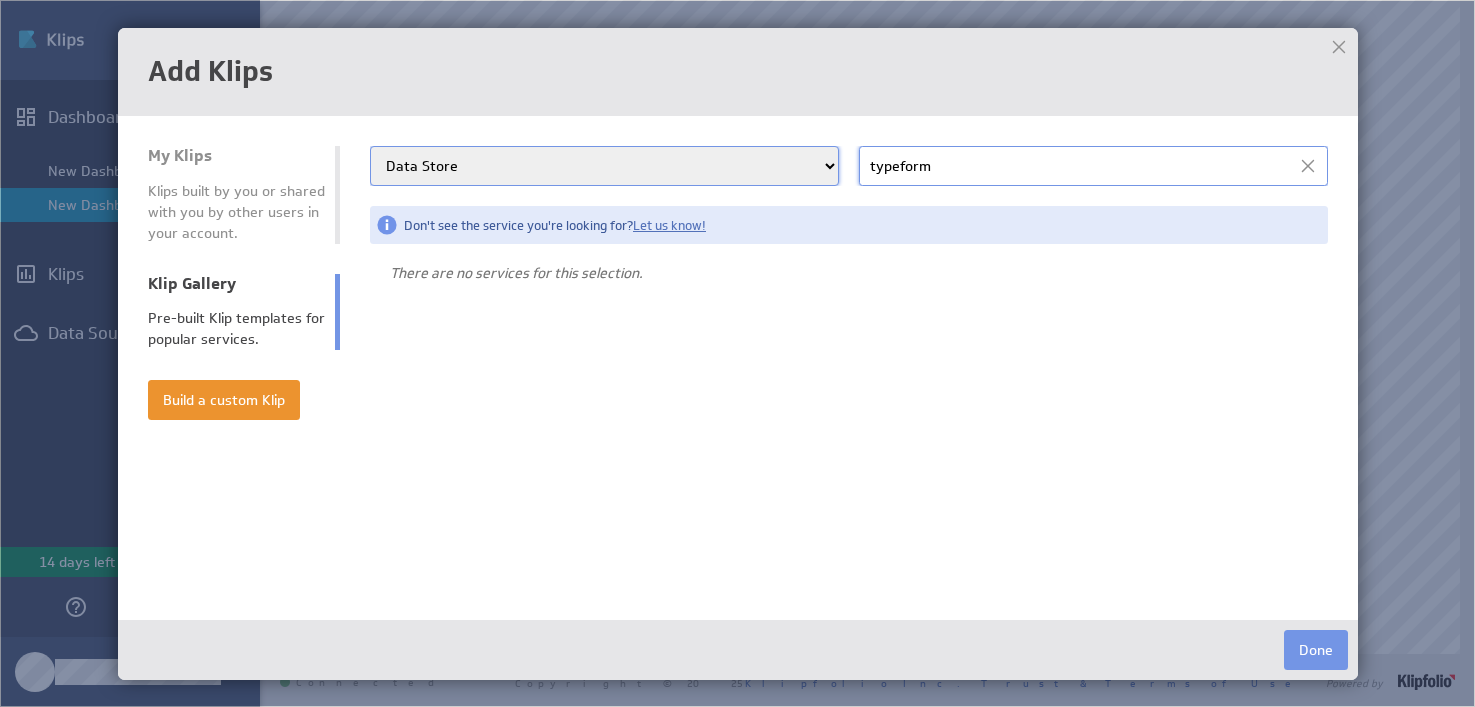 type on "typeform" 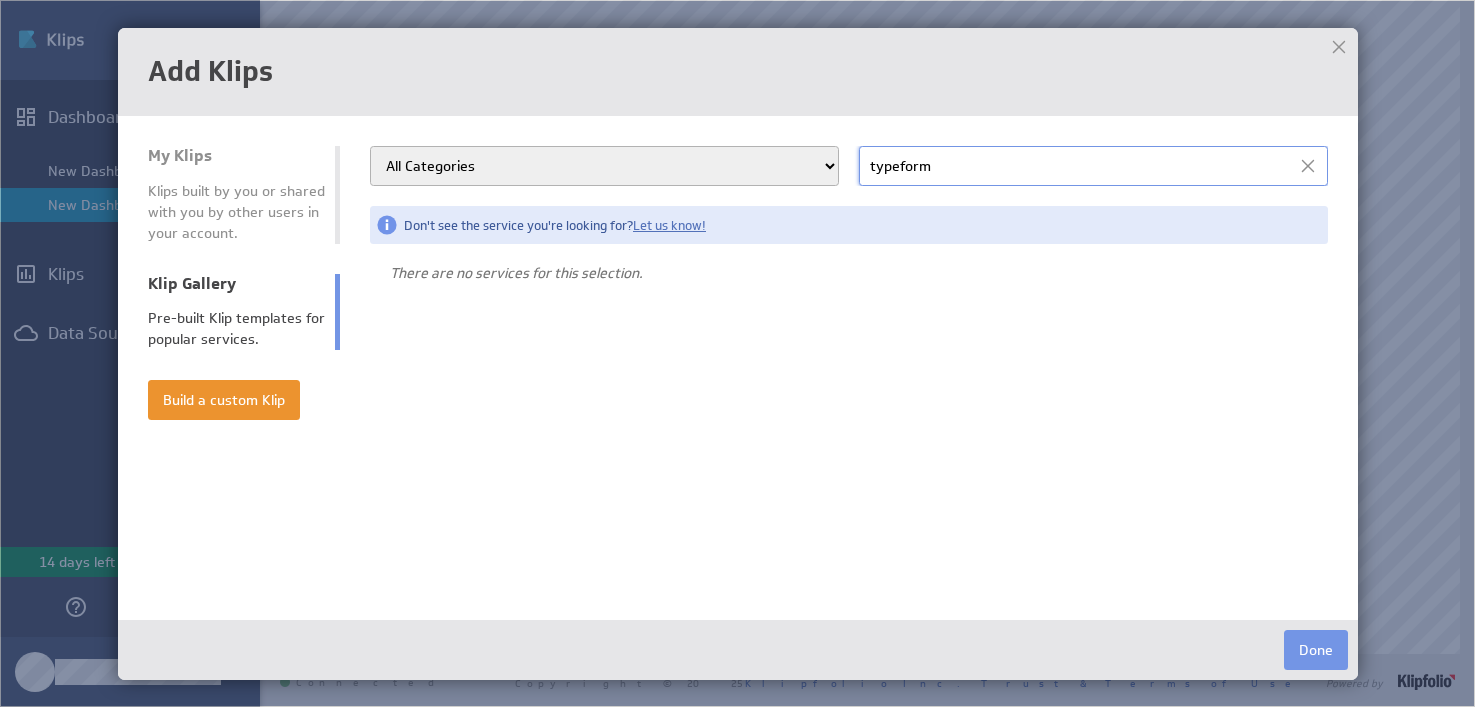 click on "typeform" at bounding box center [1093, 166] 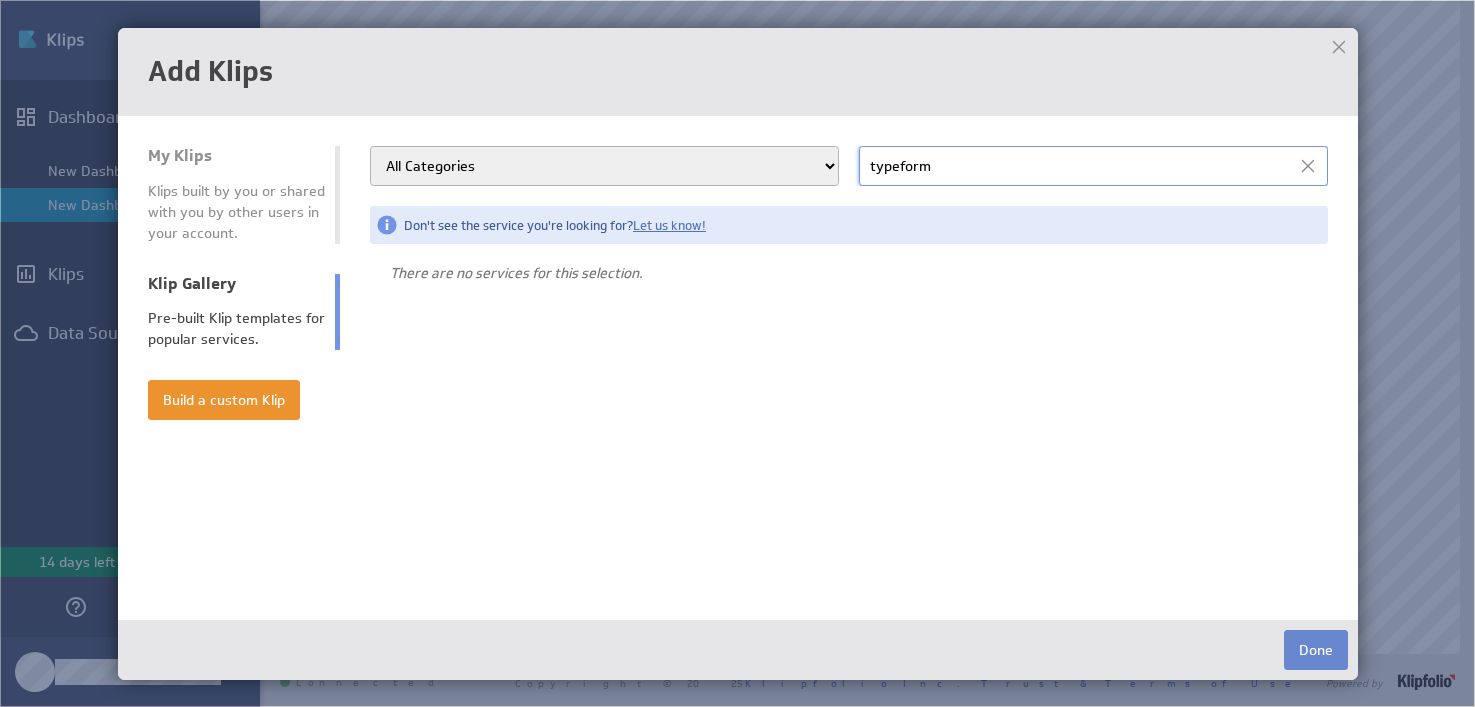 click on "Done" at bounding box center (1316, 650) 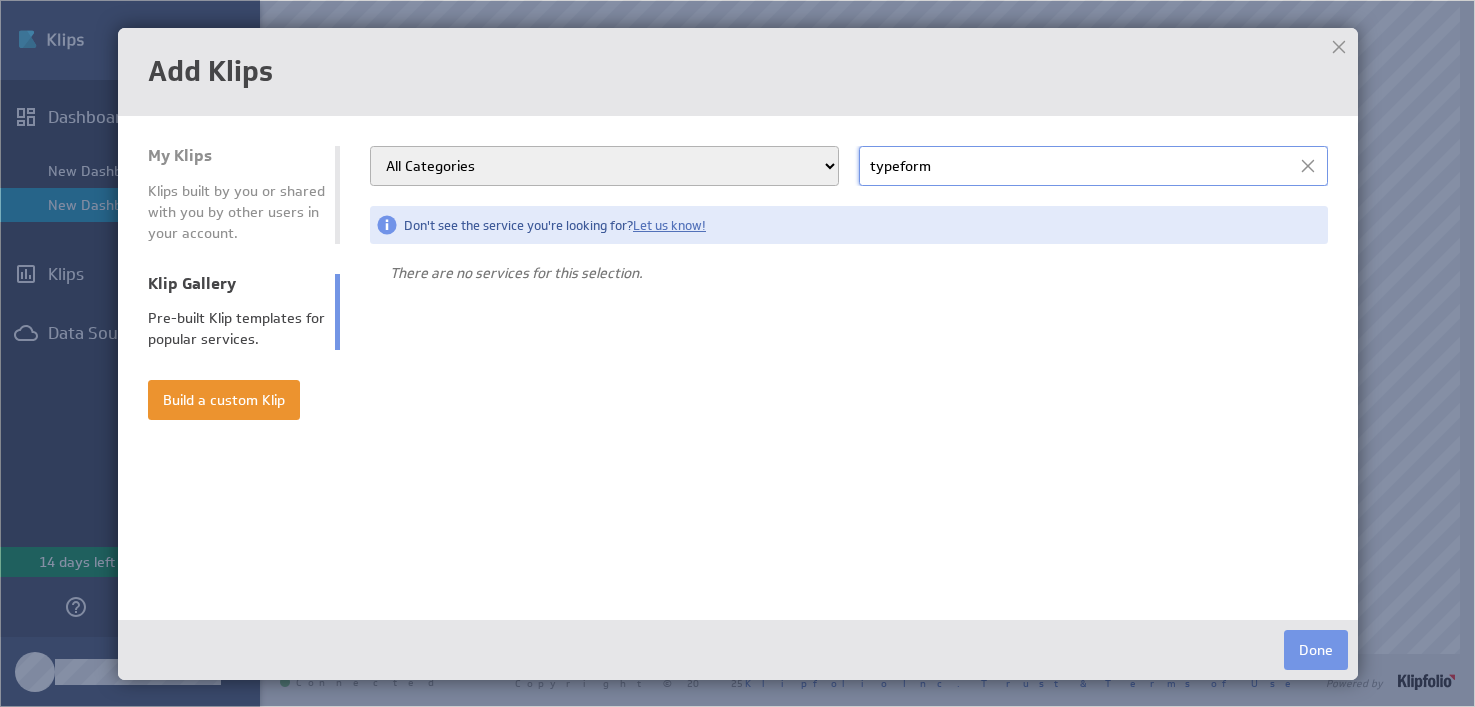 click on "All Categories Advertising Cloud Storage Customer Support Dashboard Gallery Data Store E-Mail Campaign E-commerce Finance Generic Human Resources IT Marketing Mobile Analytics Project Management Research and Development SEO Sales and CRM Samples Social Media Survey Web Analytics" at bounding box center [604, 166] 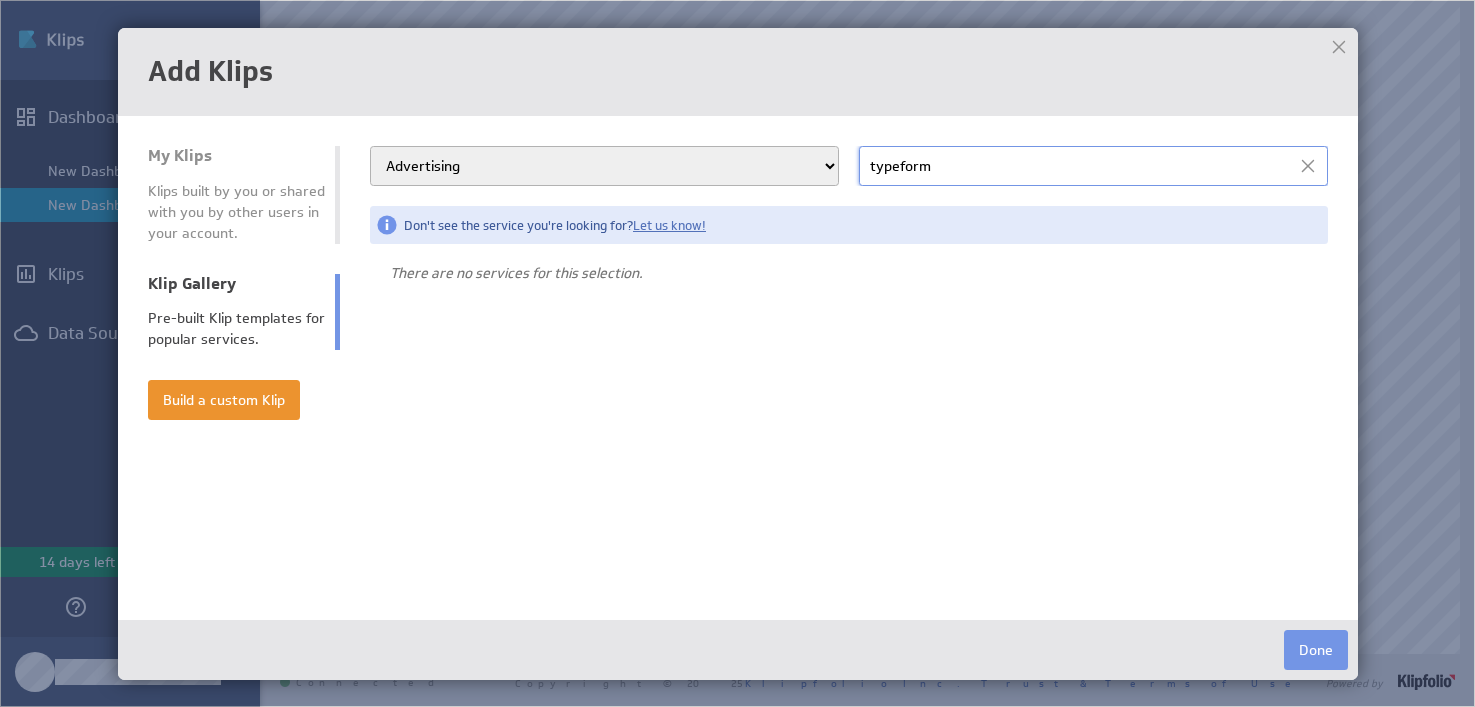 click on "All Categories Advertising Cloud Storage Customer Support Dashboard Gallery Data Store E-Mail Campaign E-commerce Finance Generic Human Resources IT Marketing Mobile Analytics Project Management Research and Development SEO Sales and CRM Samples Social Media Survey Web Analytics" at bounding box center [604, 166] 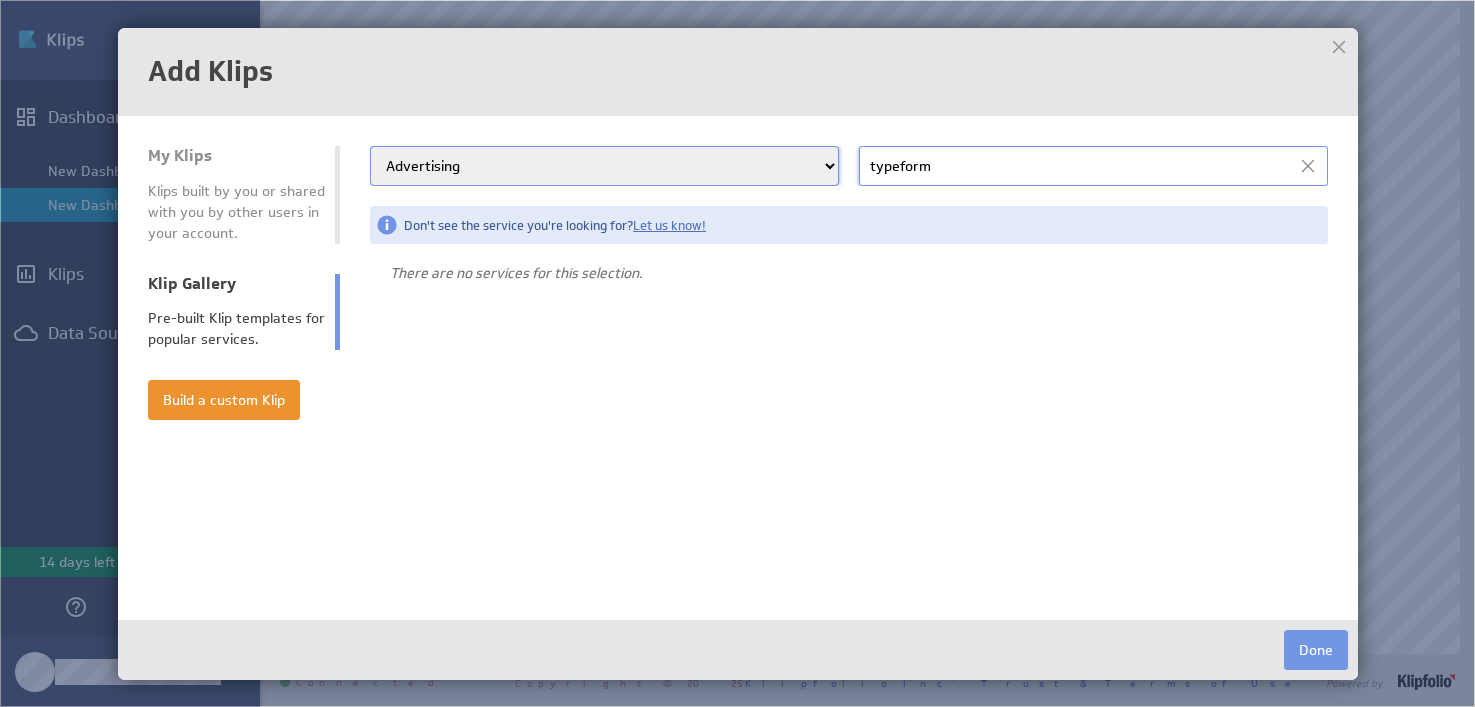 click on "All Categories Advertising Cloud Storage Customer Support Dashboard Gallery Data Store E-Mail Campaign E-commerce Finance Generic Human Resources IT Marketing Mobile Analytics Project Management Research and Development SEO Sales and CRM Samples Social Media Survey Web Analytics" at bounding box center (604, 166) 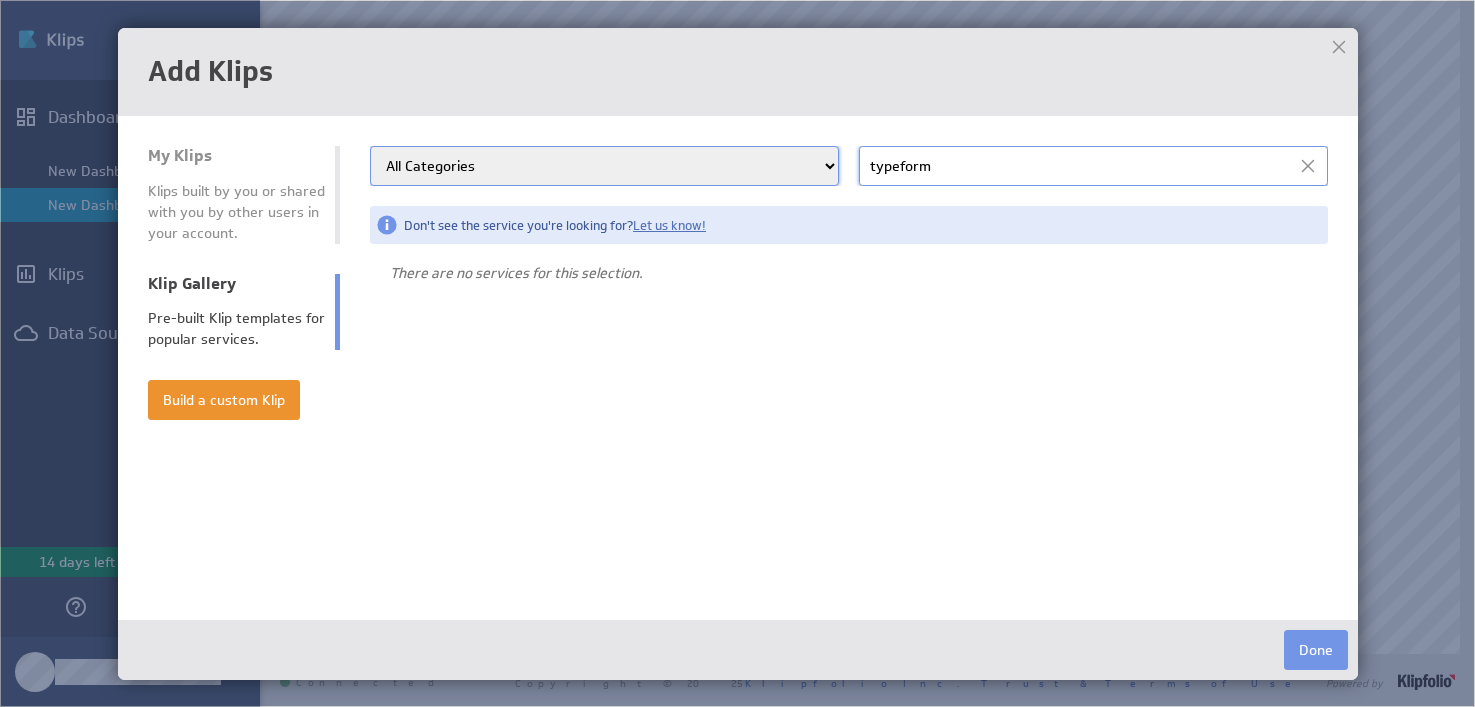 click on "All Categories Advertising Cloud Storage Customer Support Dashboard Gallery Data Store E-Mail Campaign E-commerce Finance Generic Human Resources IT Marketing Mobile Analytics Project Management Research and Development SEO Sales and CRM Samples Social Media Survey Web Analytics" at bounding box center [604, 166] 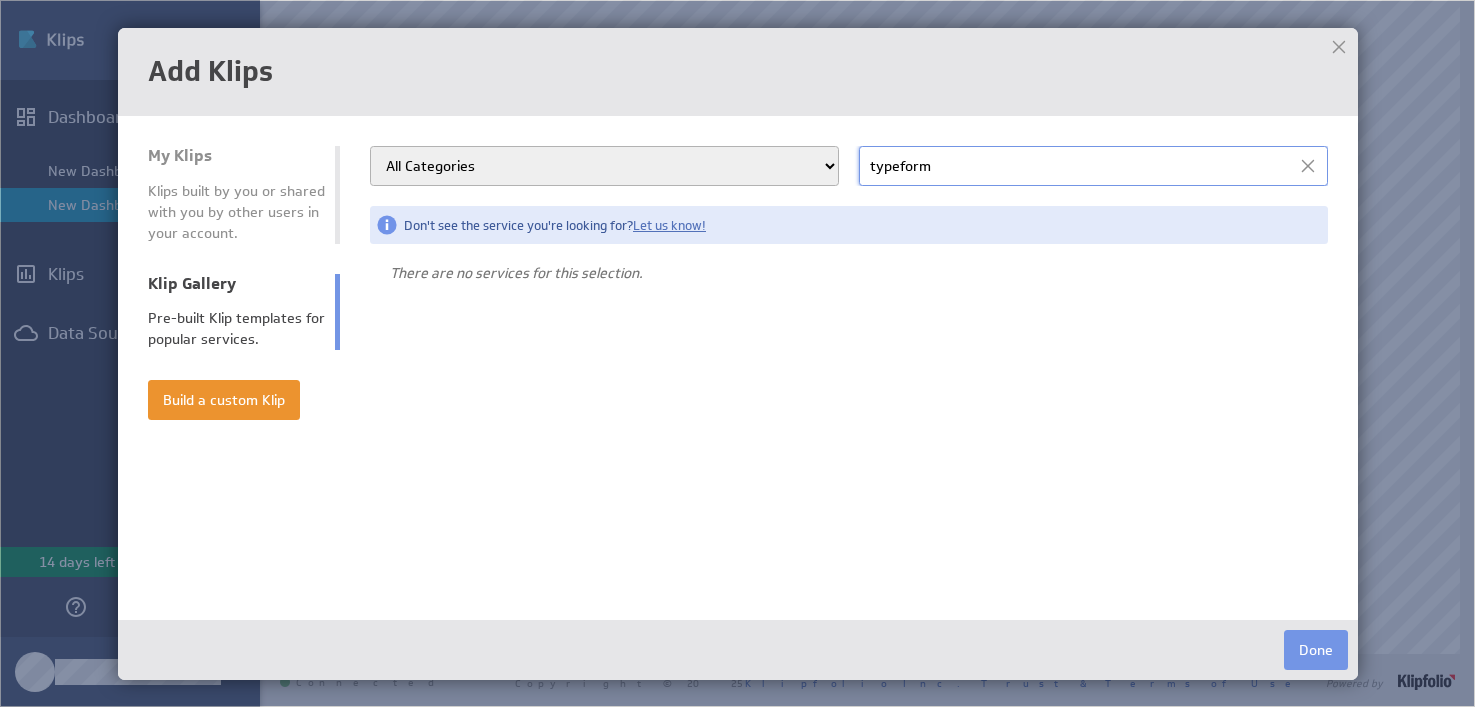 click on "typeform" at bounding box center [1093, 166] 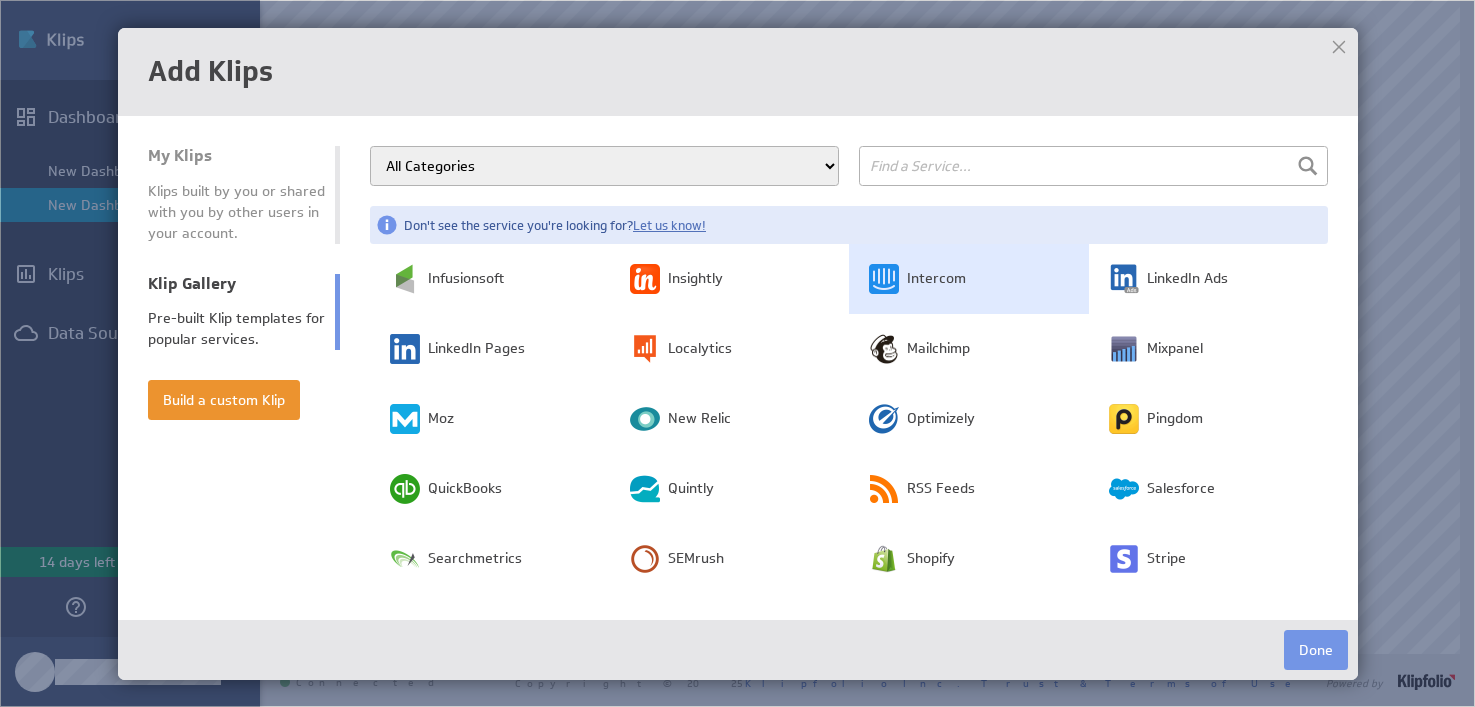 scroll, scrollTop: 500, scrollLeft: 0, axis: vertical 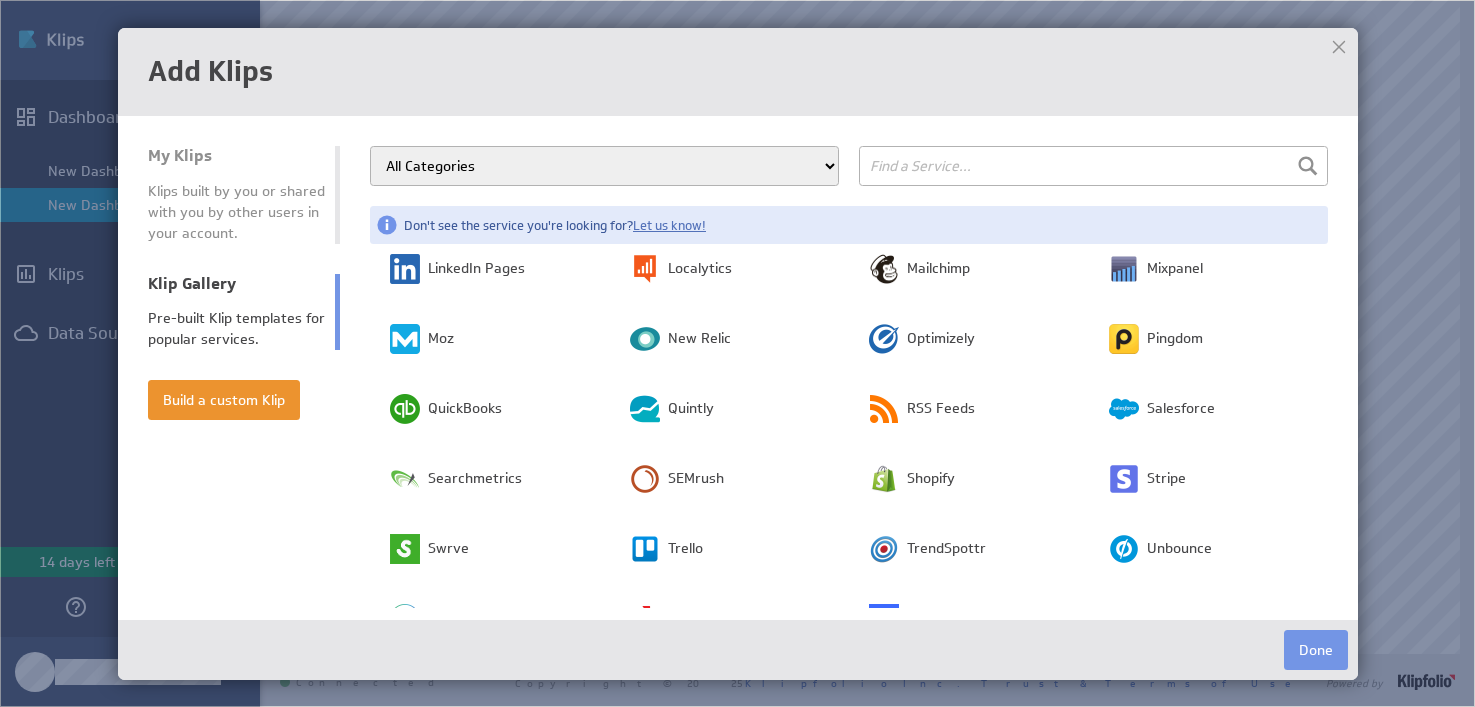 click at bounding box center (1339, 47) 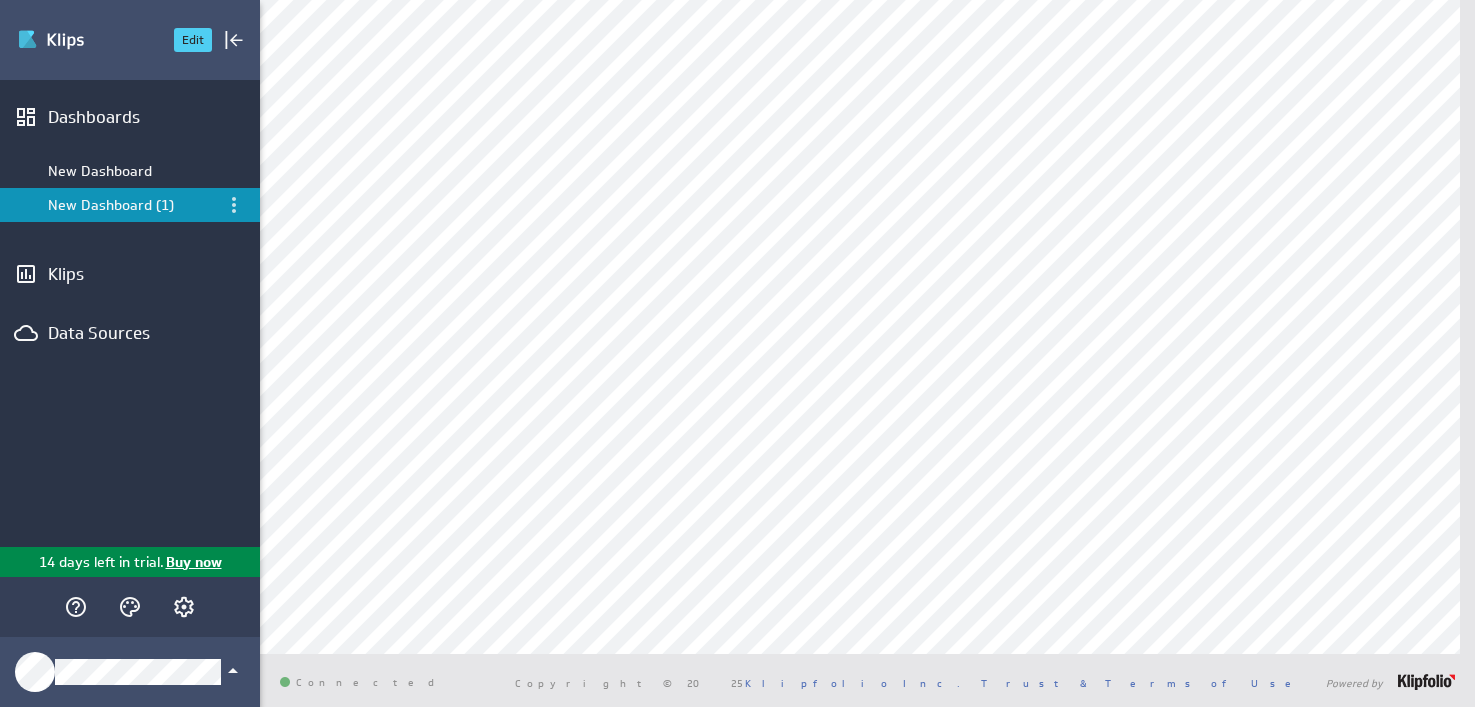 click at bounding box center [87, 40] 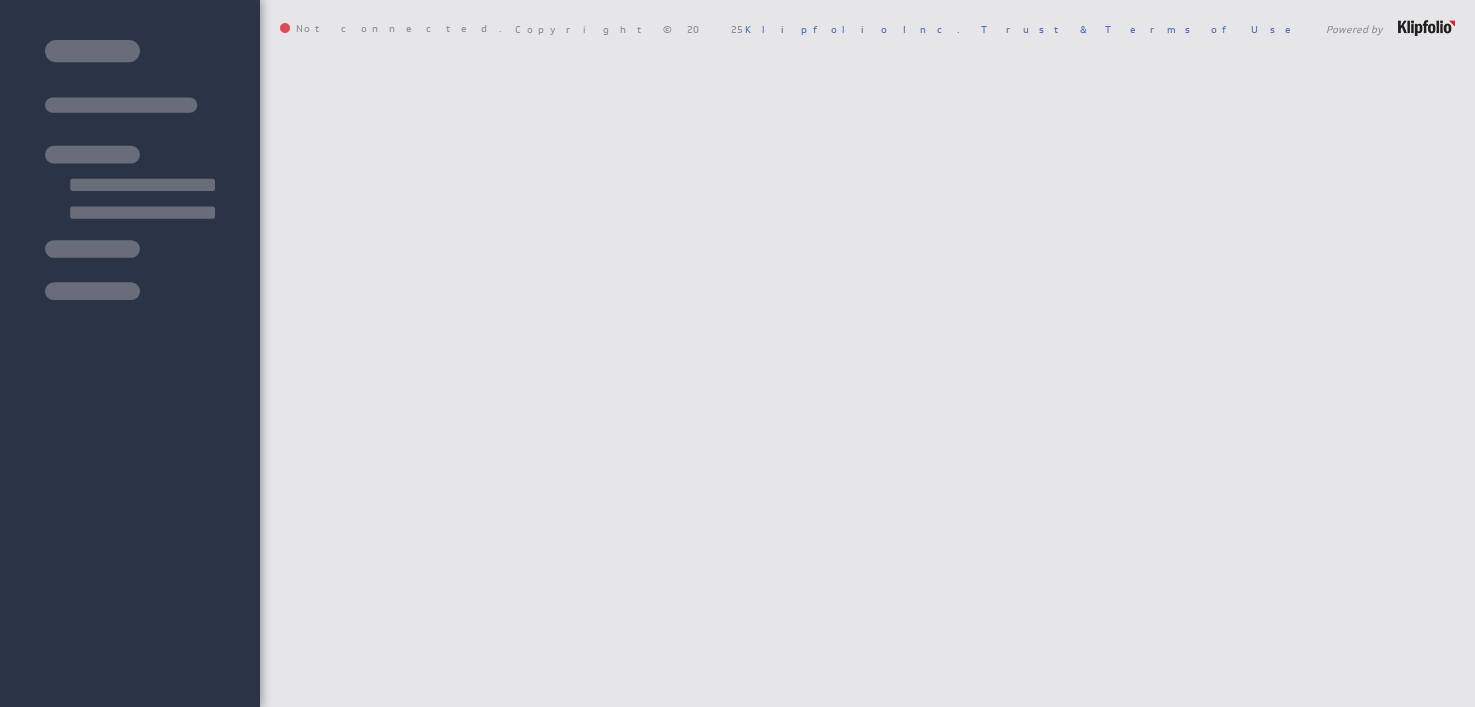 scroll, scrollTop: 0, scrollLeft: 0, axis: both 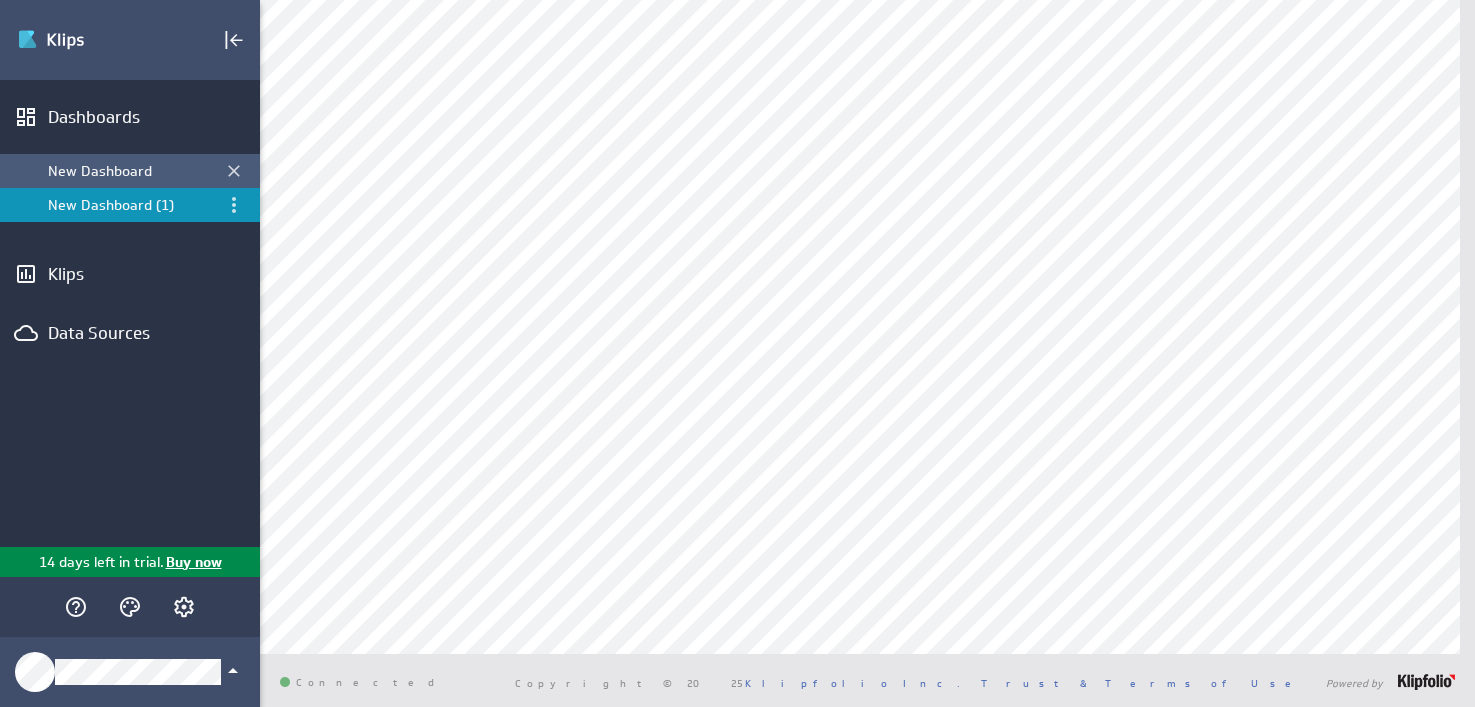 click on "New Dashboard" at bounding box center [130, 171] 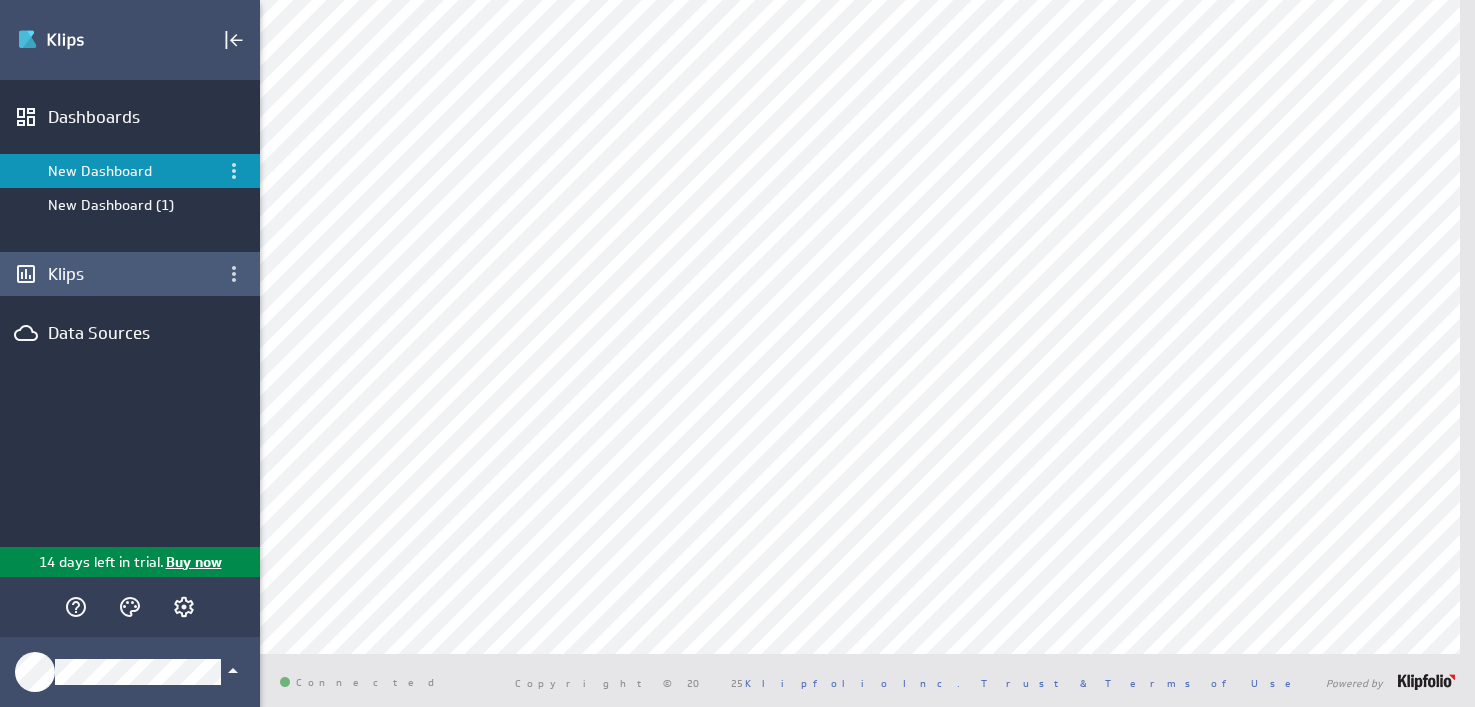 click on "Klips" at bounding box center (130, 274) 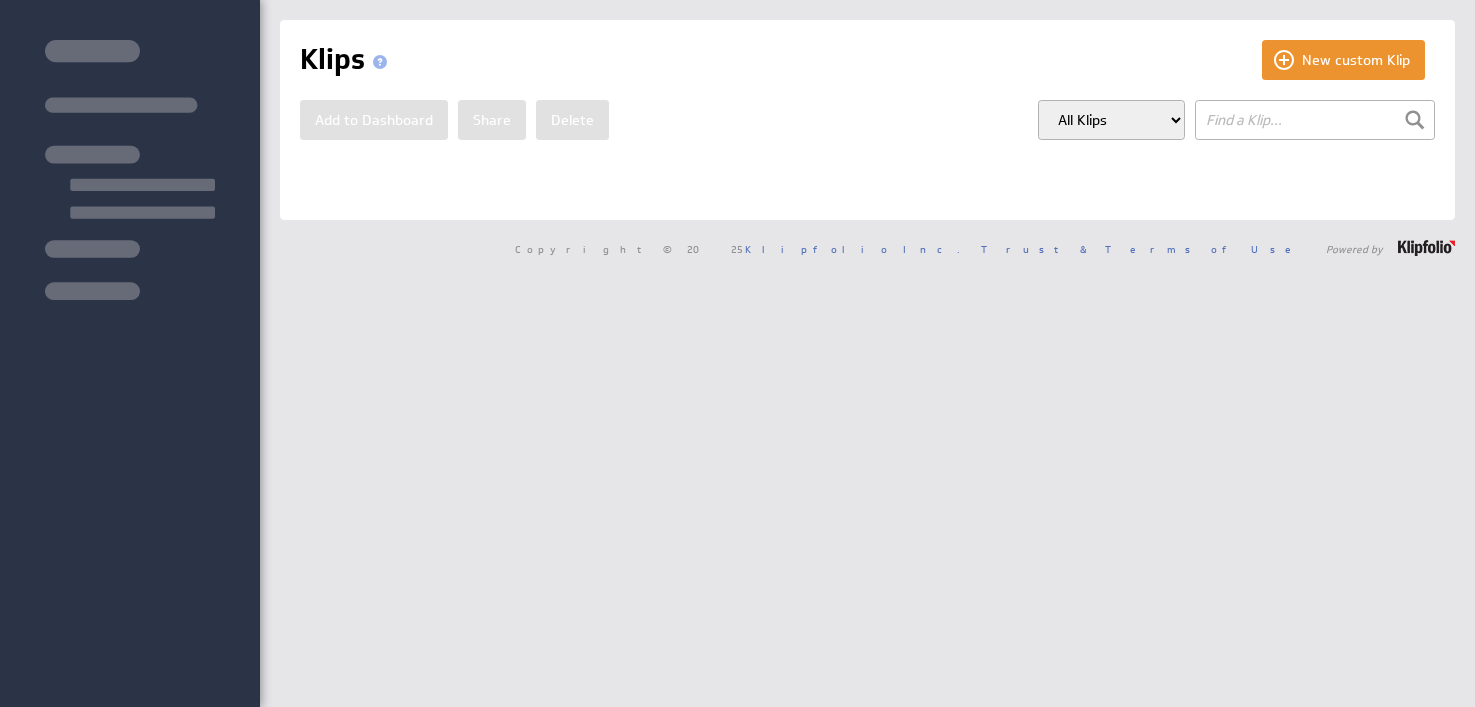 scroll, scrollTop: 0, scrollLeft: 0, axis: both 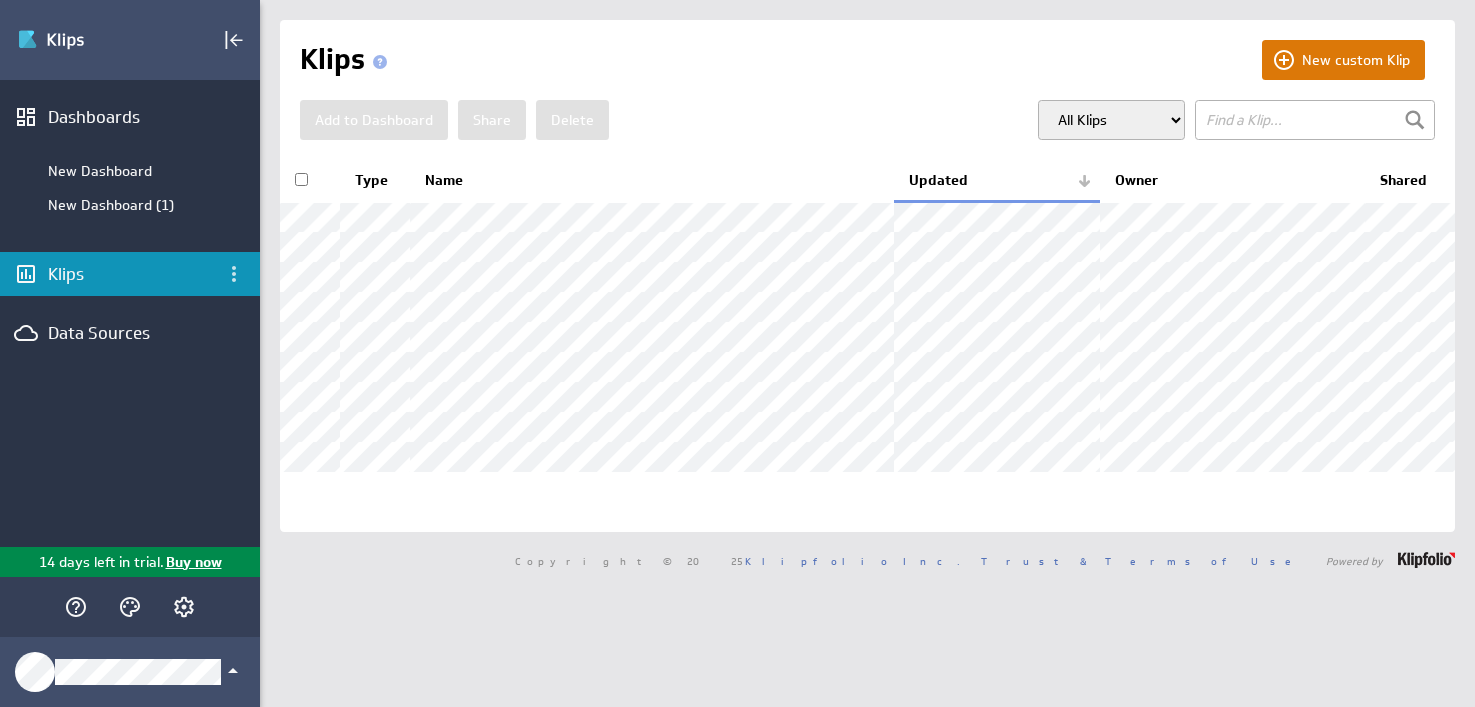 click on "New custom Klip" at bounding box center (1343, 60) 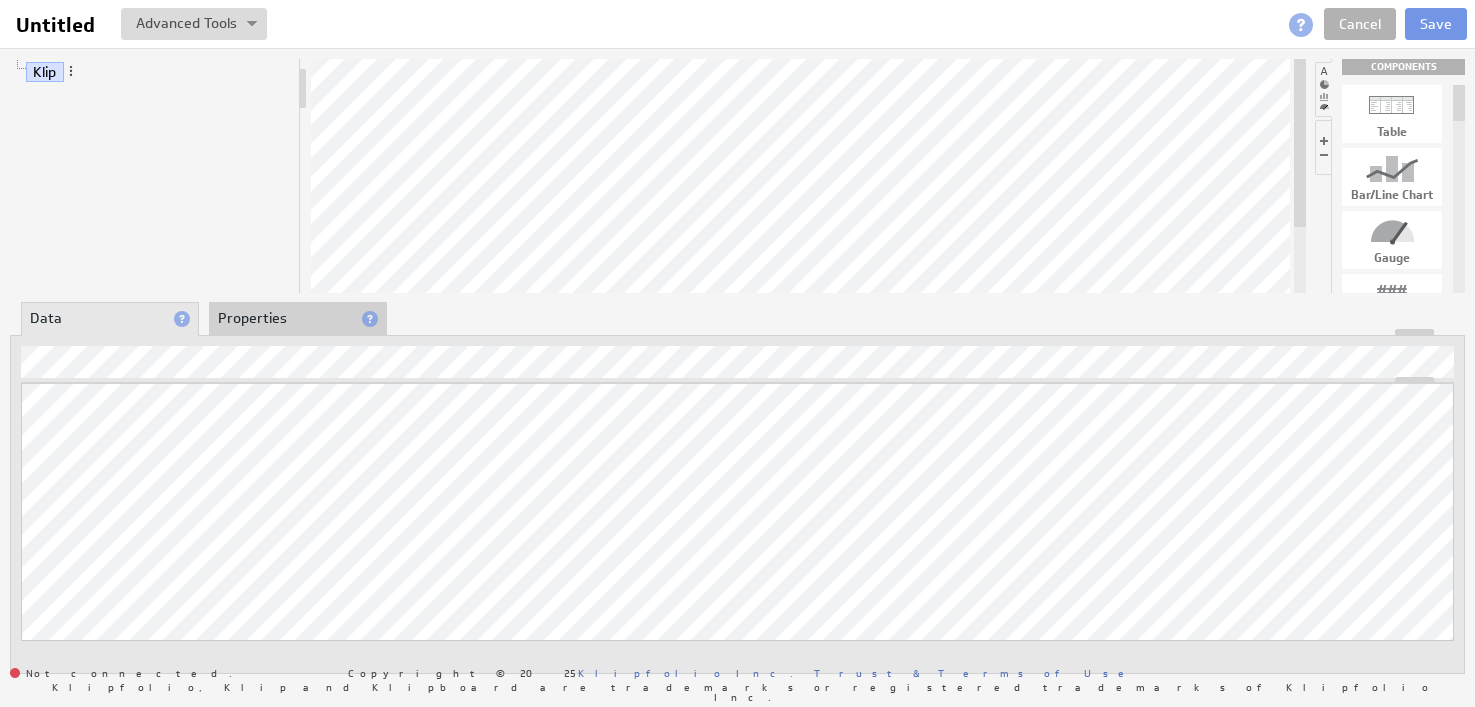 scroll, scrollTop: 0, scrollLeft: 0, axis: both 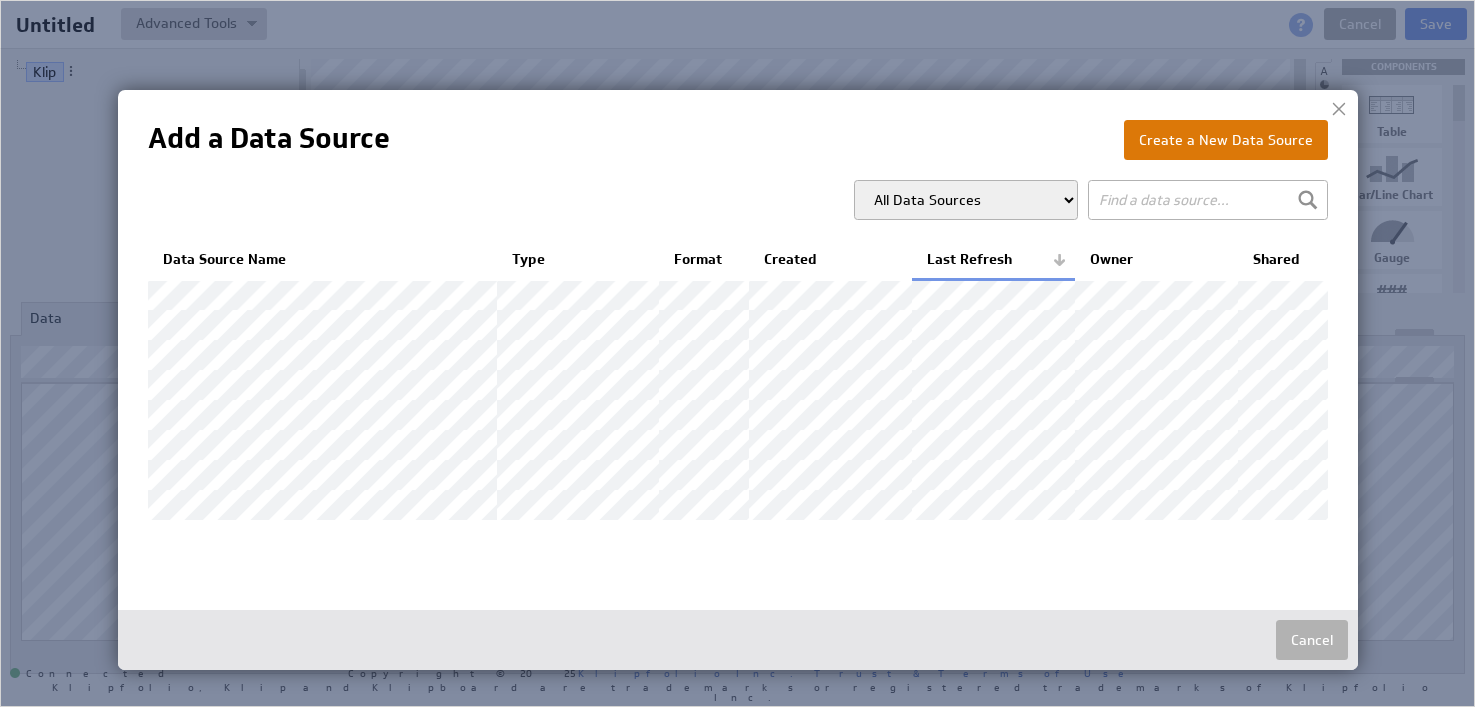 click on "Create a New Data Source" at bounding box center [1226, 140] 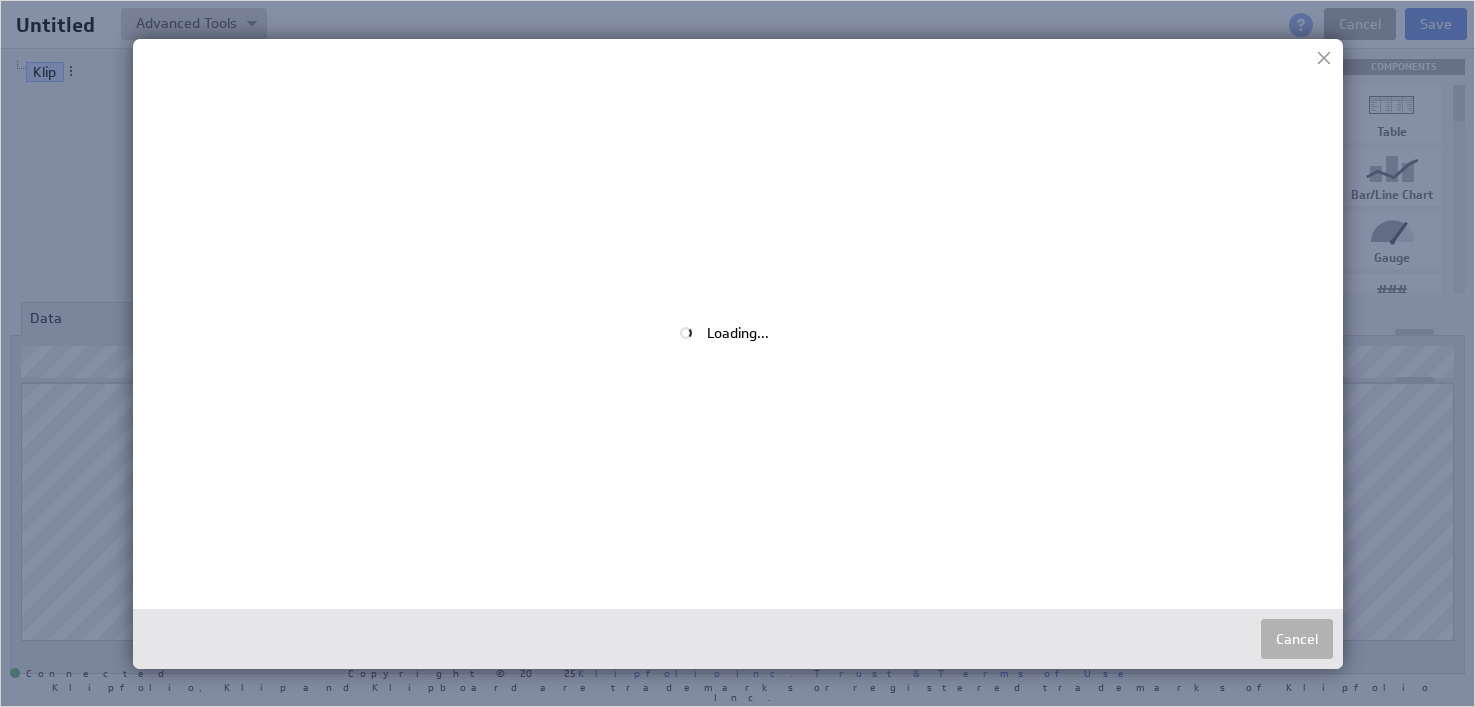 scroll, scrollTop: 0, scrollLeft: 0, axis: both 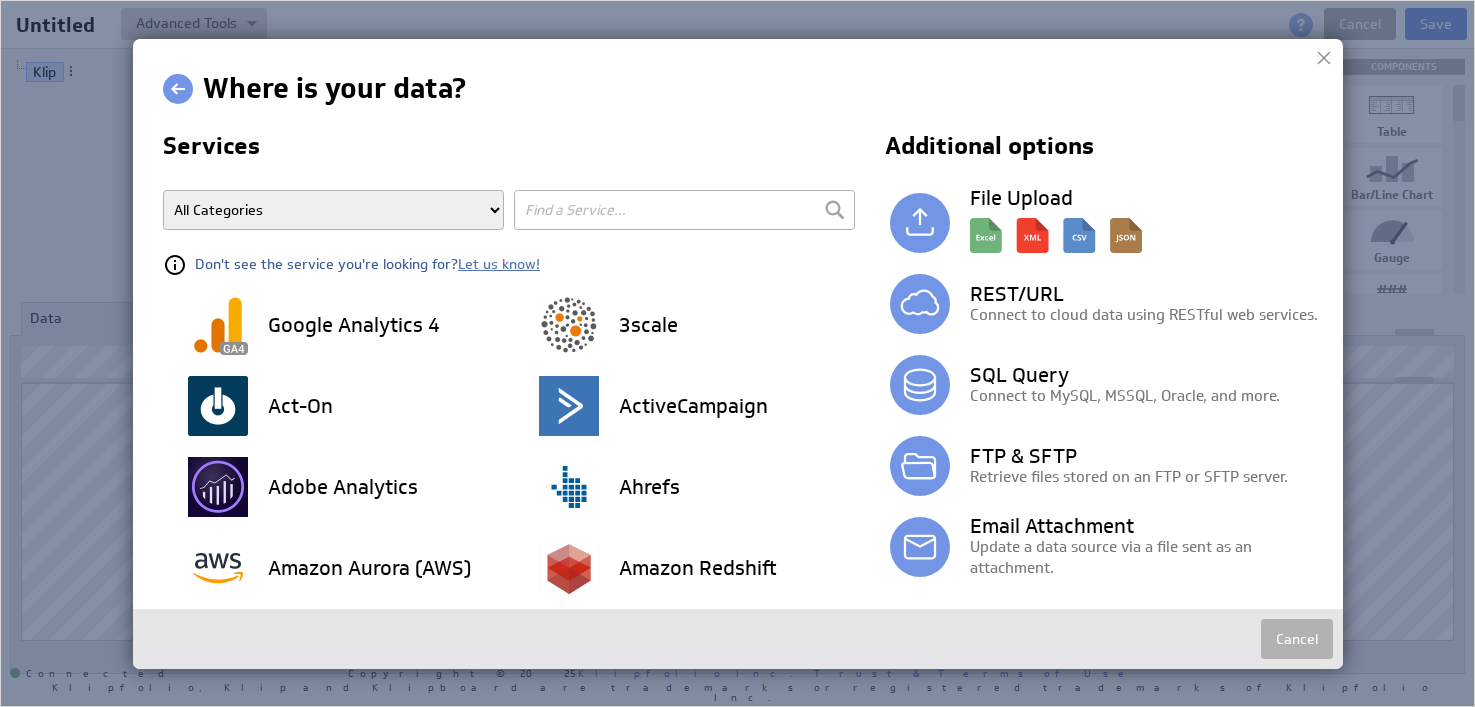 click at bounding box center [1324, 58] 